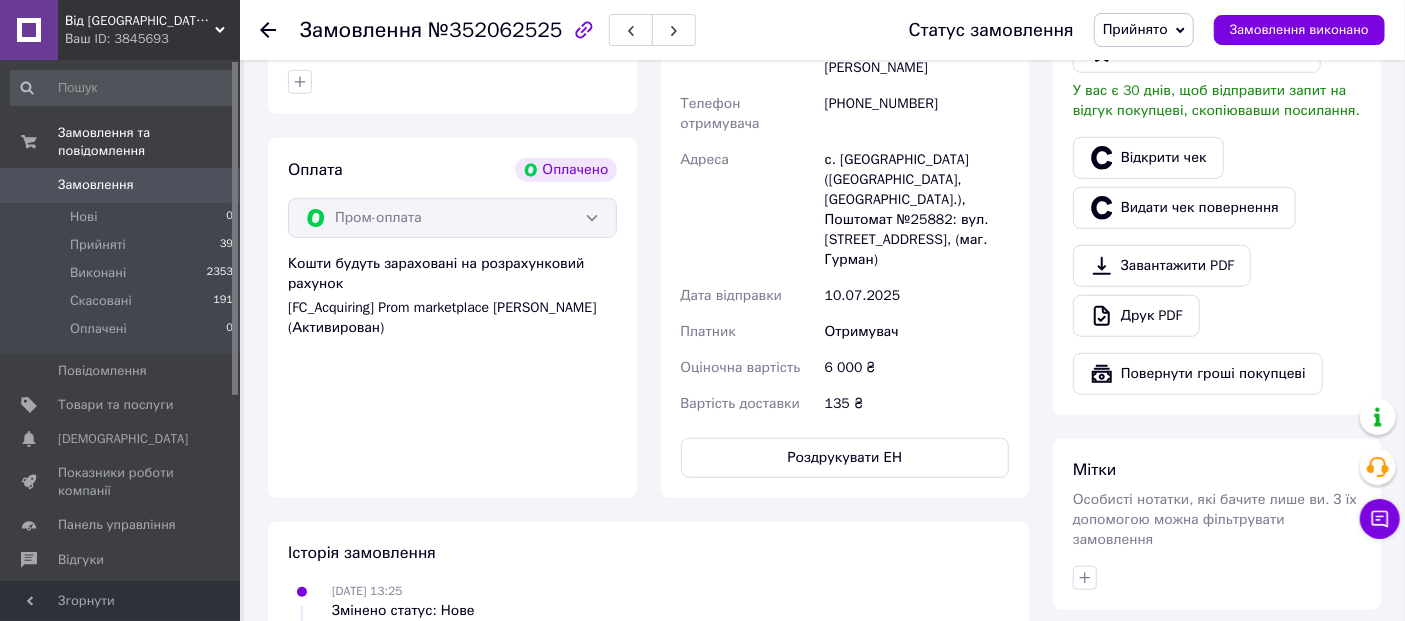 scroll, scrollTop: 555, scrollLeft: 0, axis: vertical 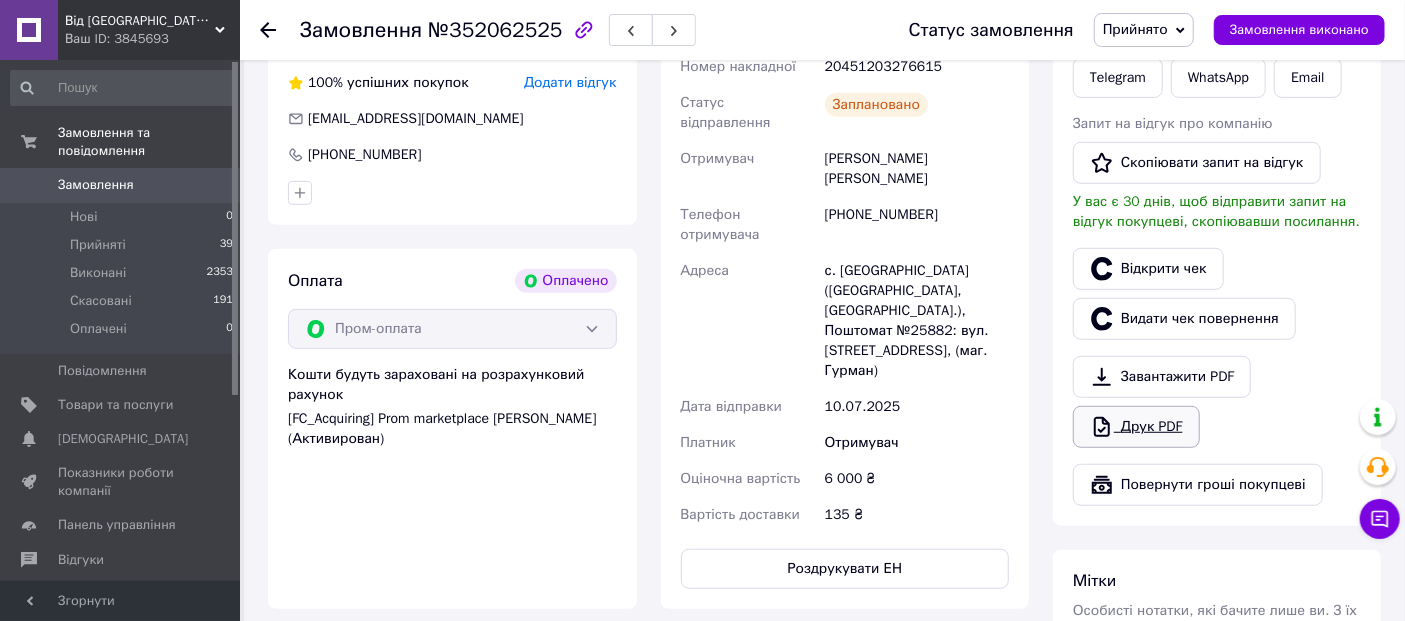 click on "Друк PDF" at bounding box center (1136, 427) 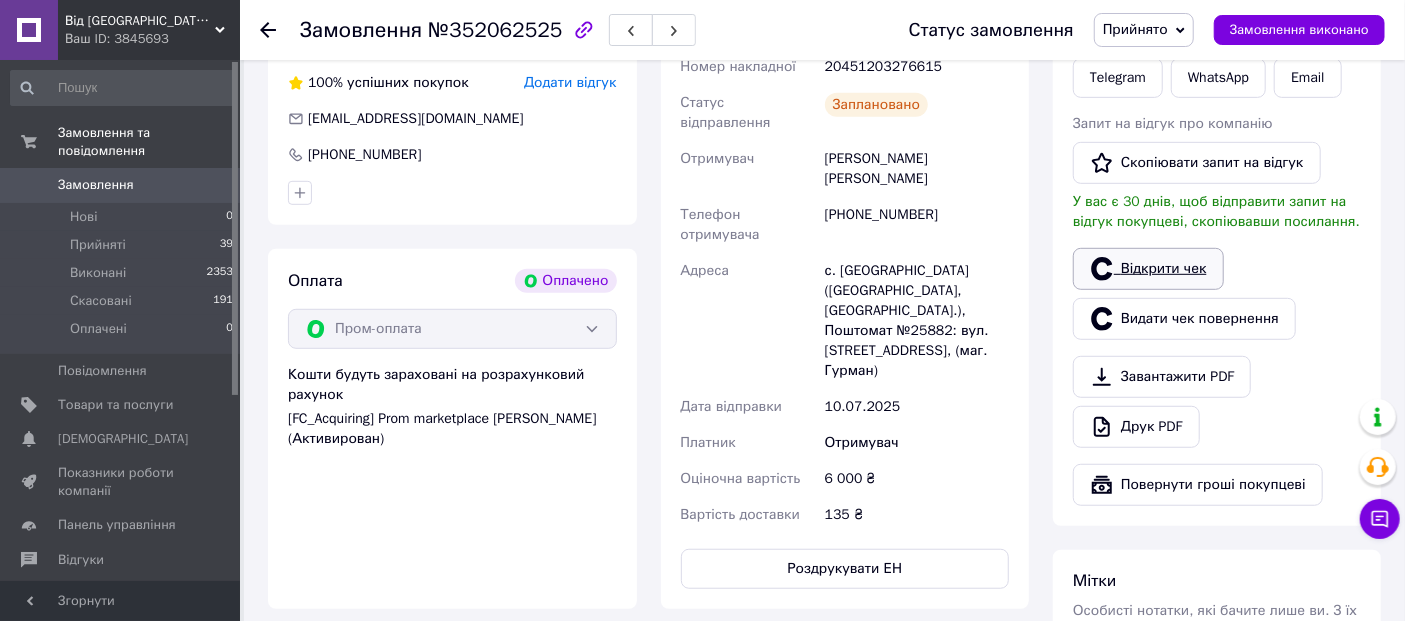 click on "Відкрити чек" at bounding box center (1148, 269) 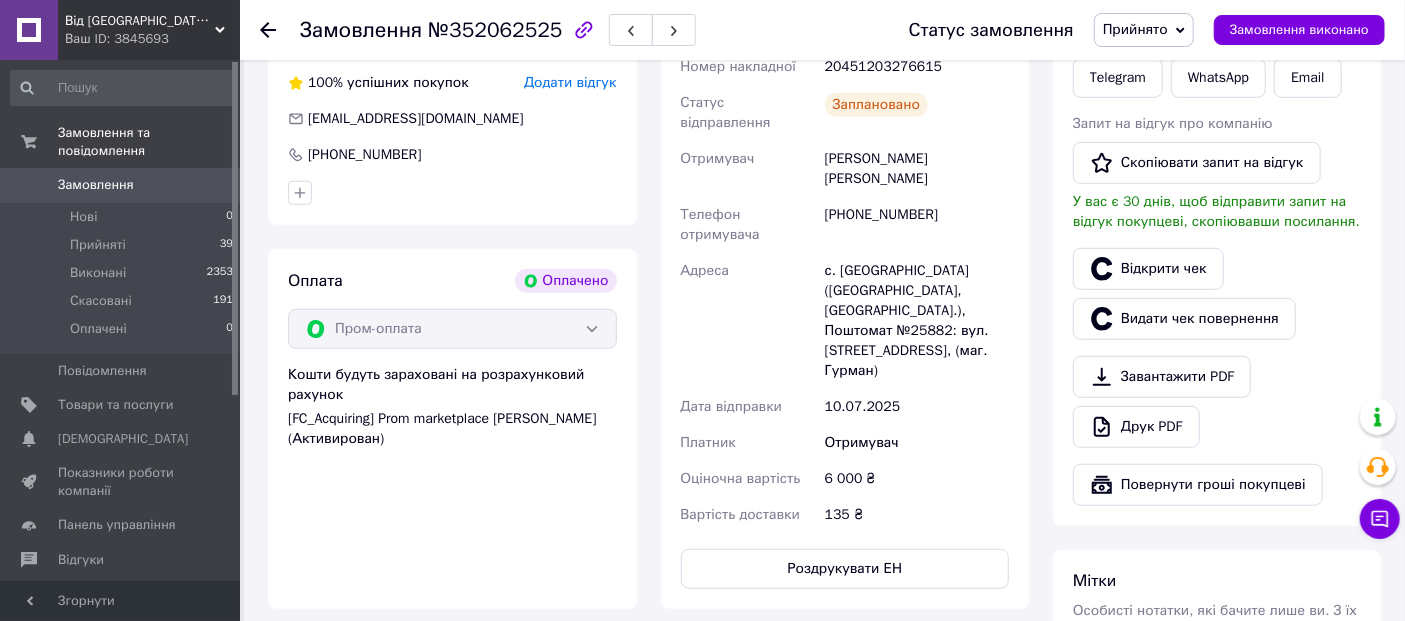 click 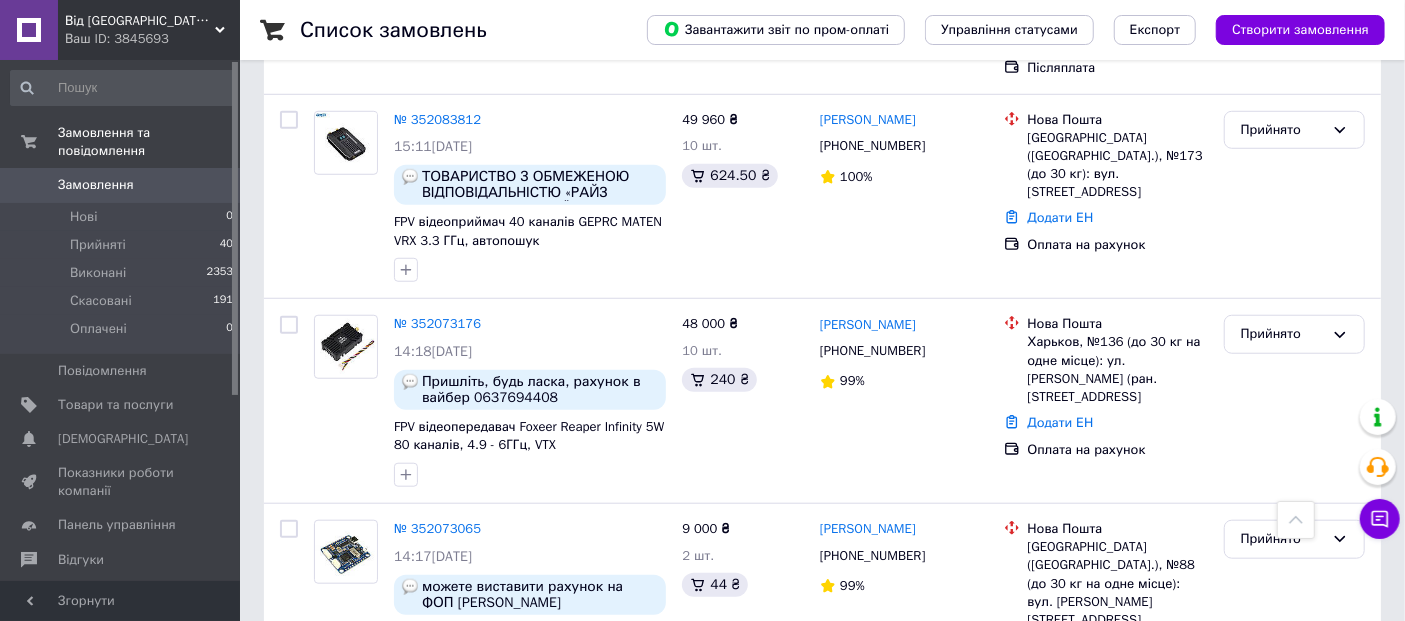 scroll, scrollTop: 888, scrollLeft: 0, axis: vertical 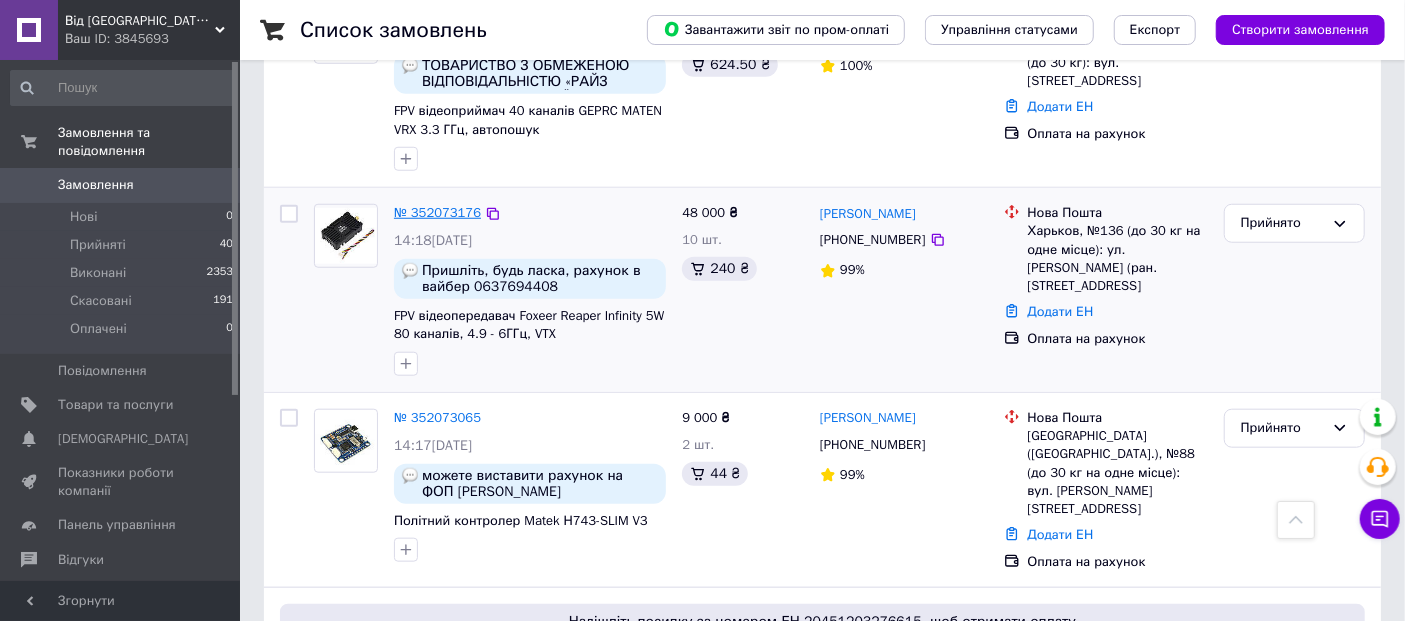 click on "№ 352073176" at bounding box center [437, 212] 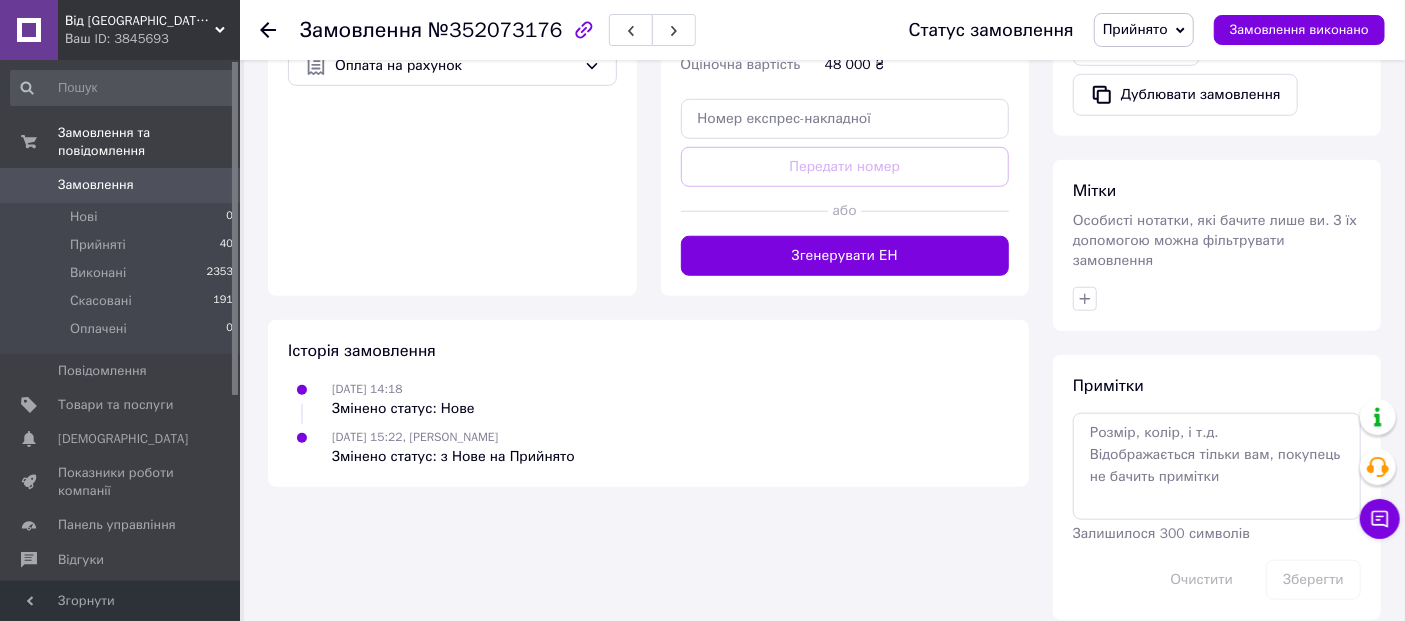 scroll, scrollTop: 486, scrollLeft: 0, axis: vertical 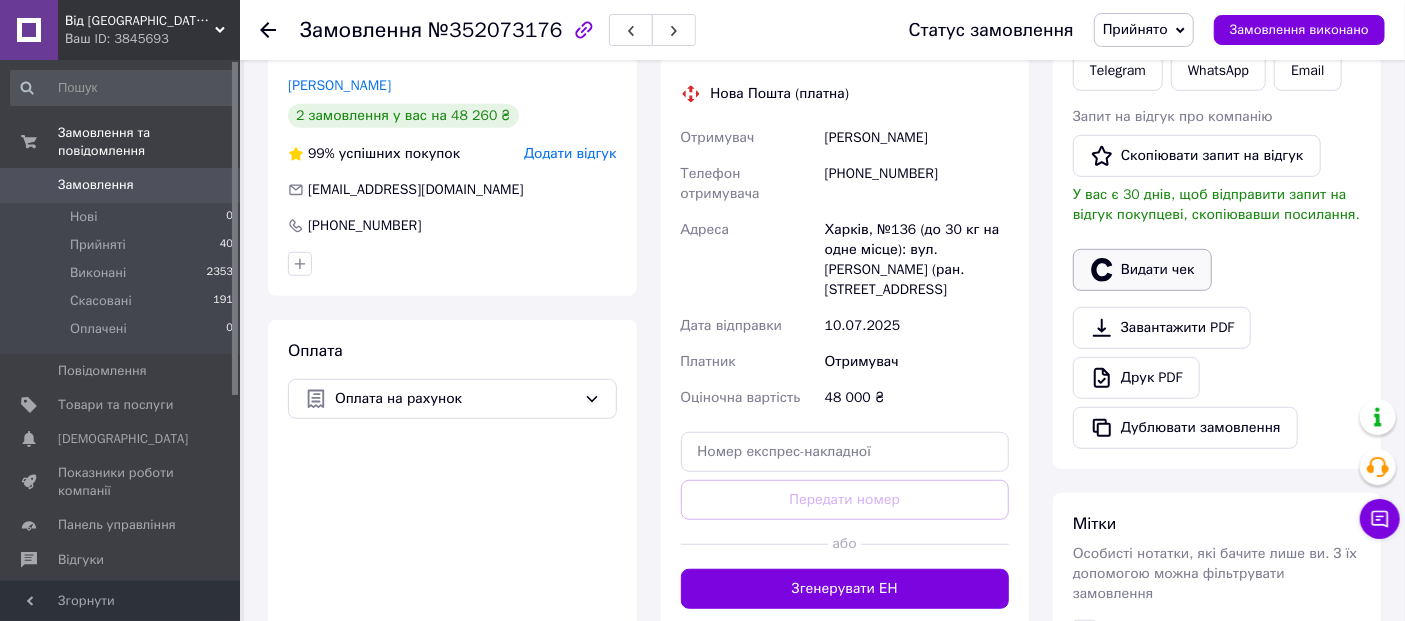 click on "Видати чек" at bounding box center [1142, 270] 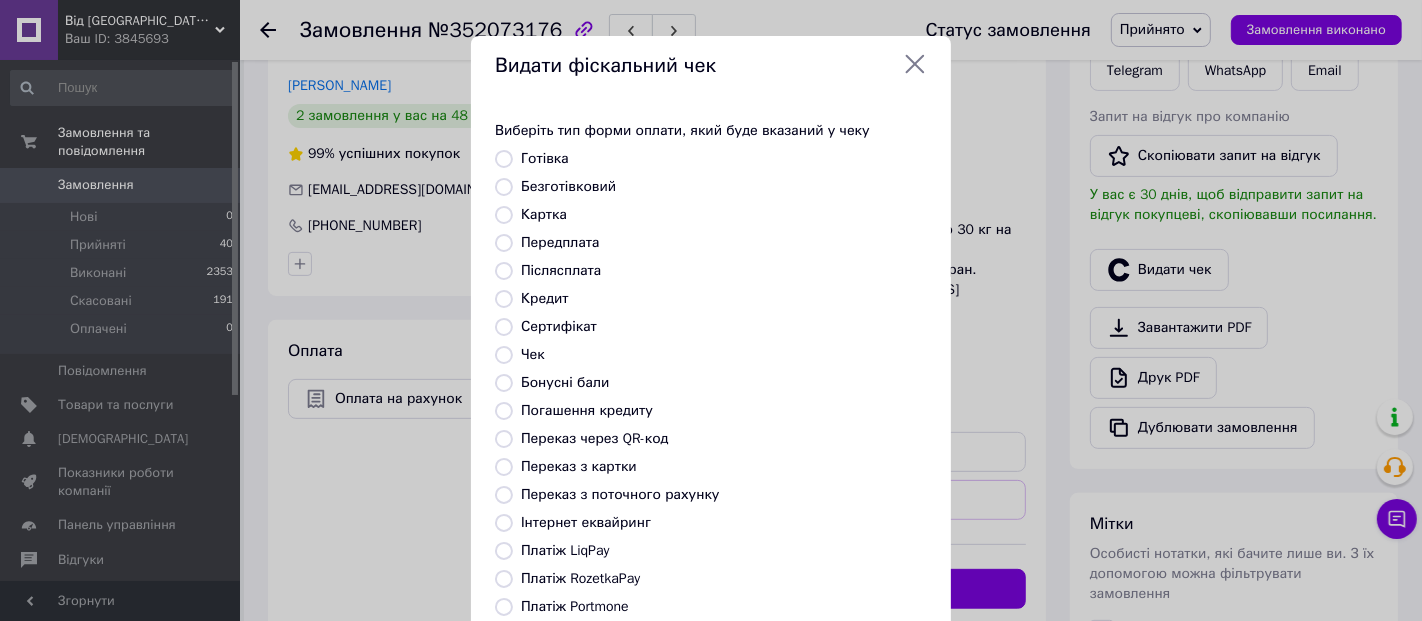 click 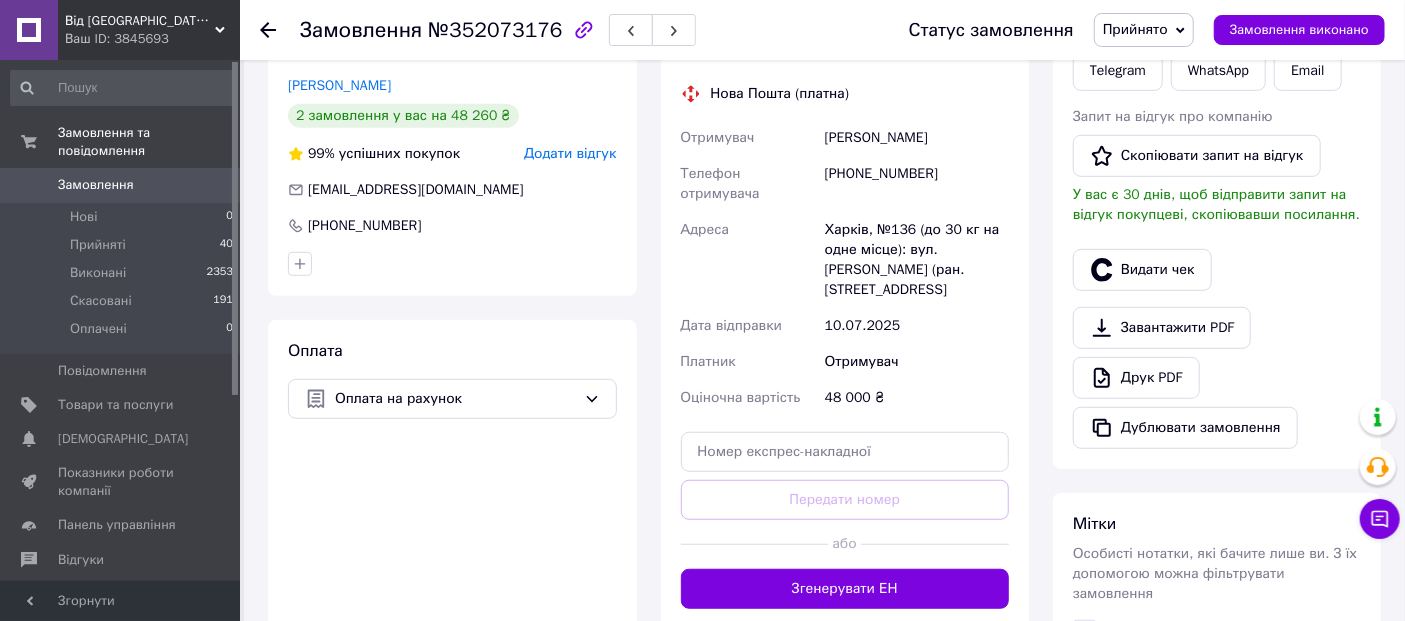 click 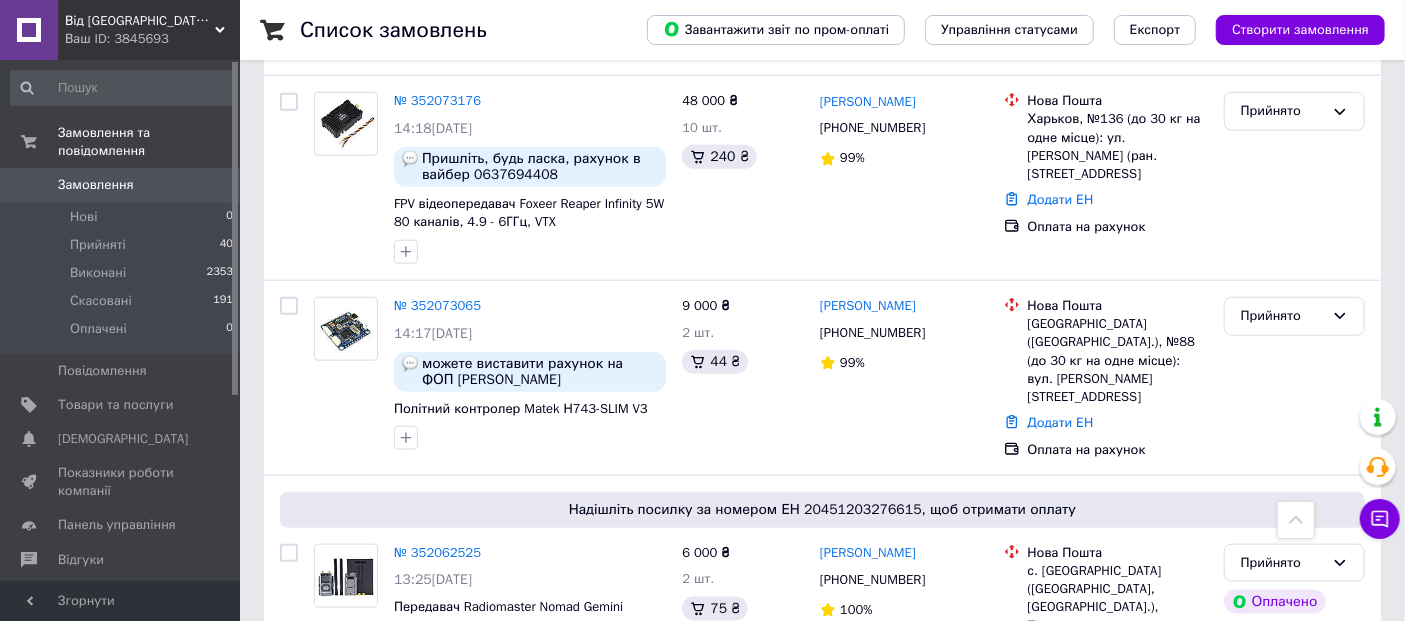 scroll, scrollTop: 1111, scrollLeft: 0, axis: vertical 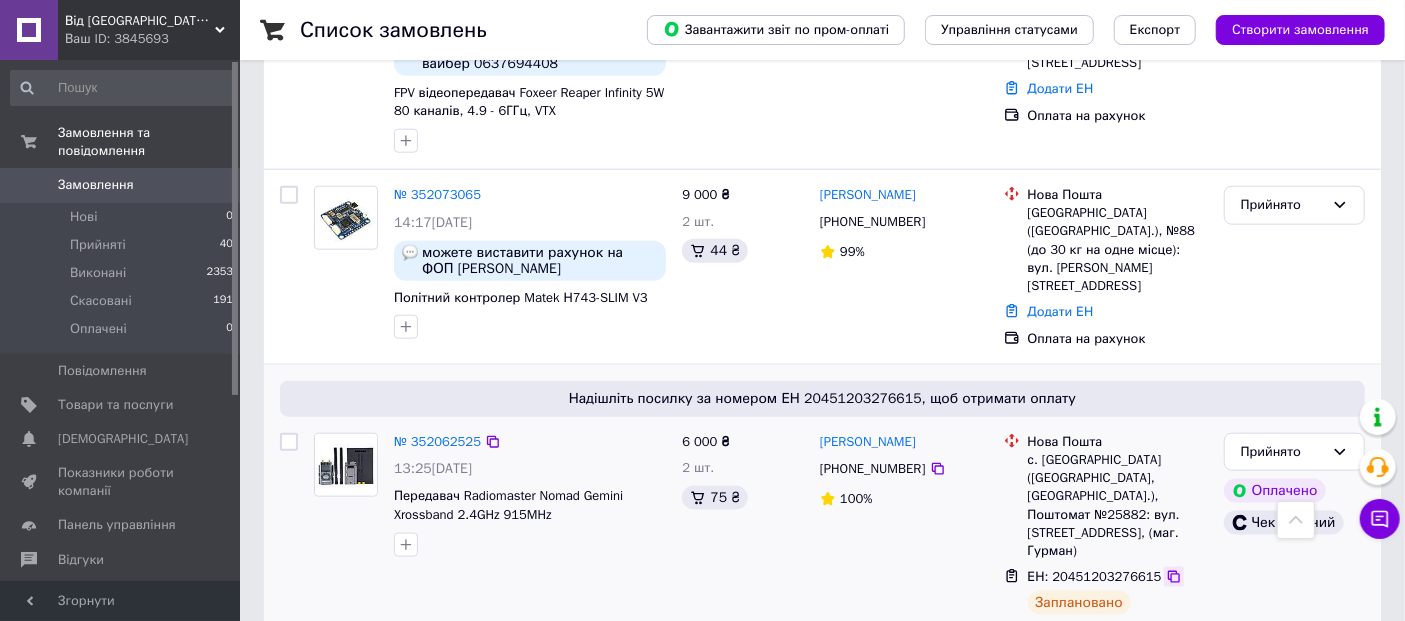 click 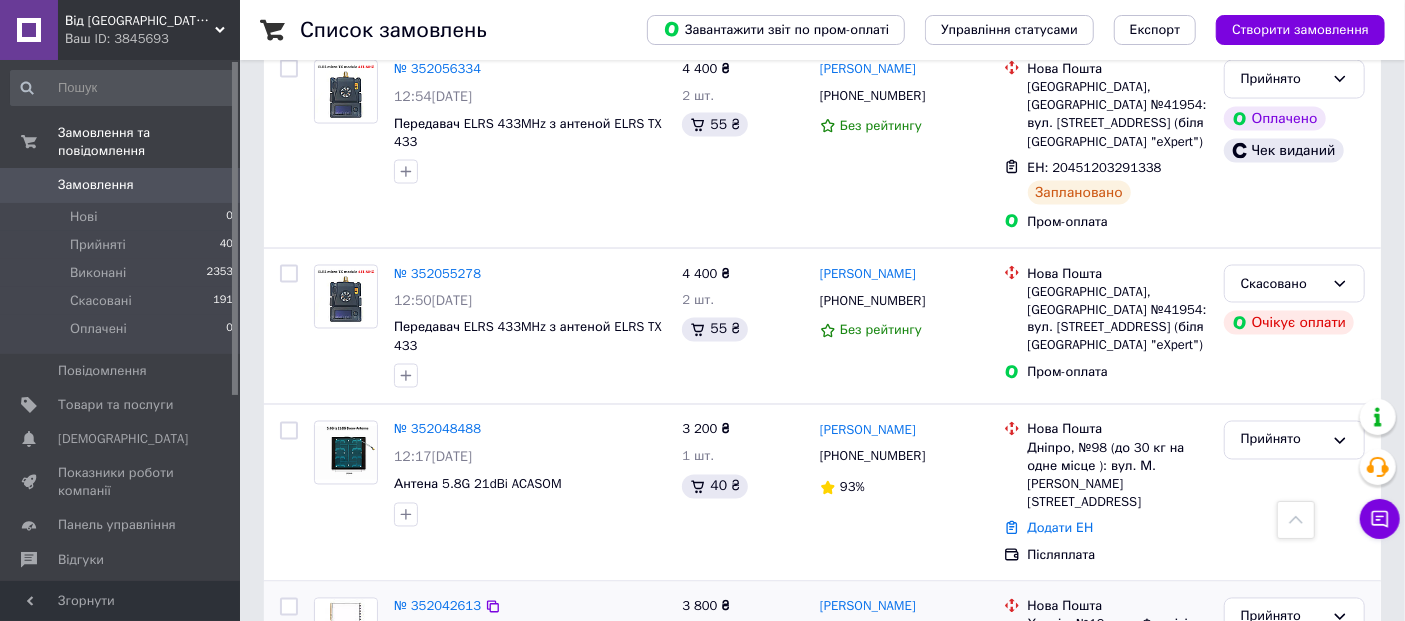 scroll, scrollTop: 1888, scrollLeft: 0, axis: vertical 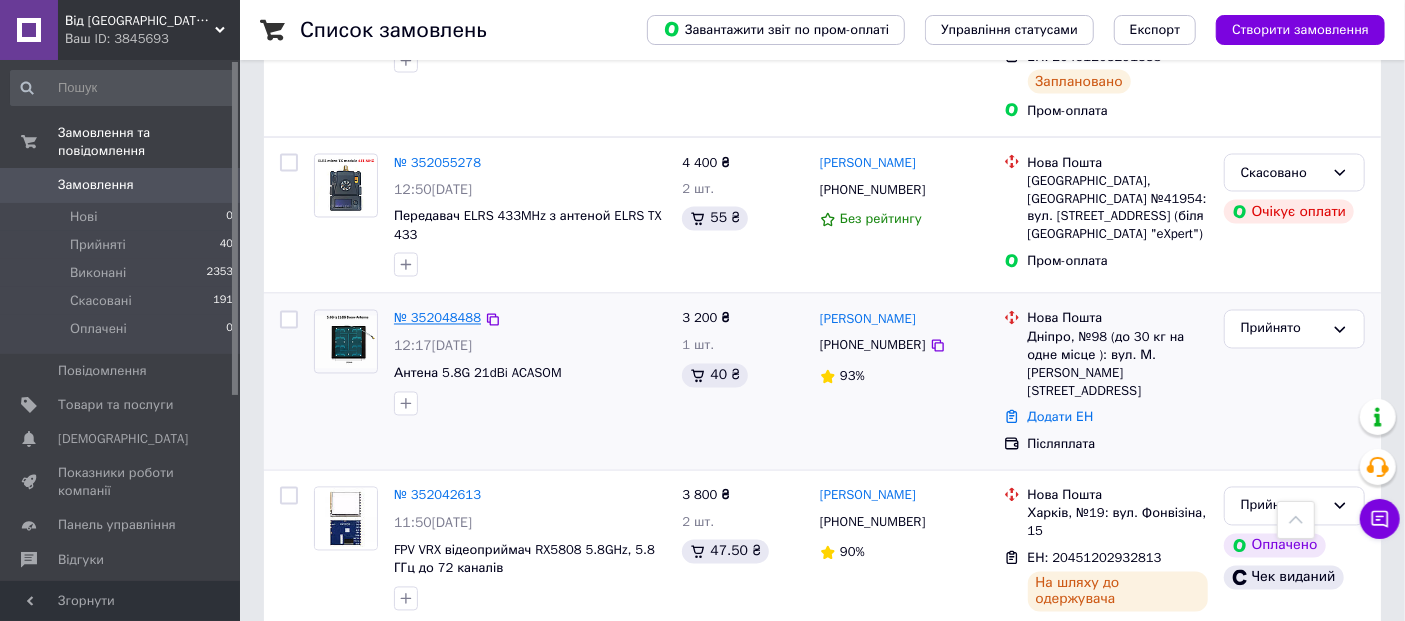 click on "№ 352048488" at bounding box center [437, 318] 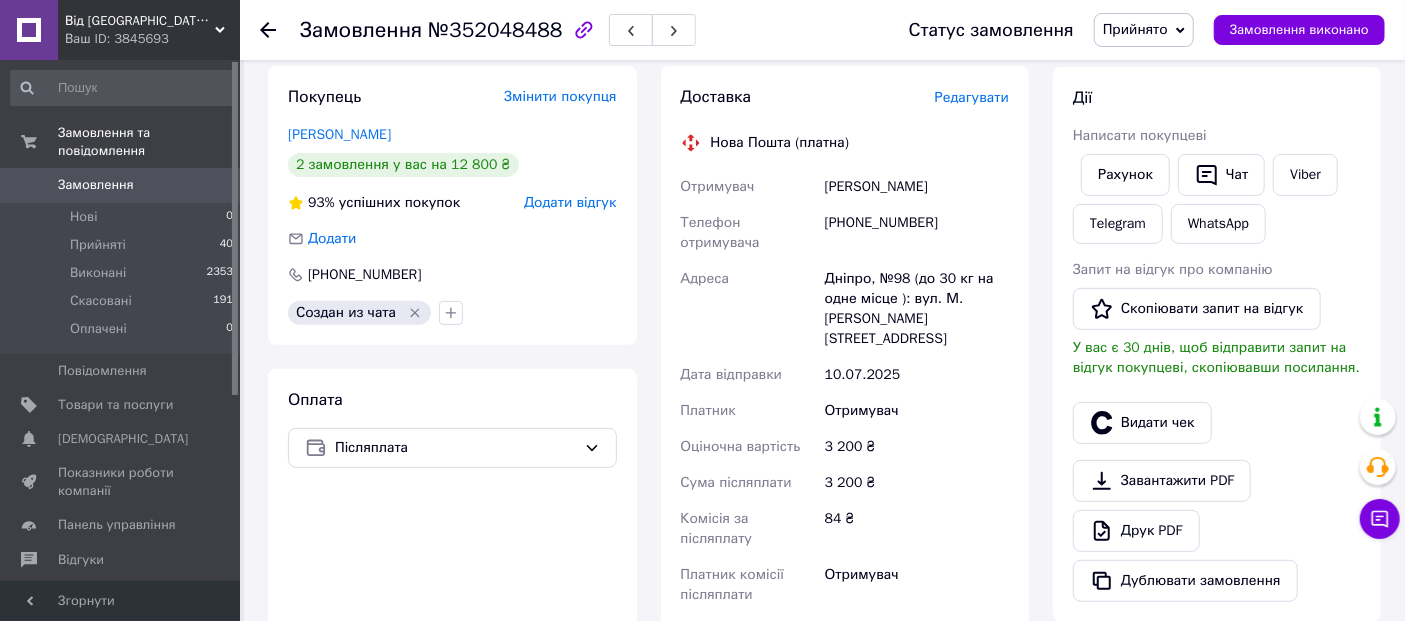 scroll, scrollTop: 666, scrollLeft: 0, axis: vertical 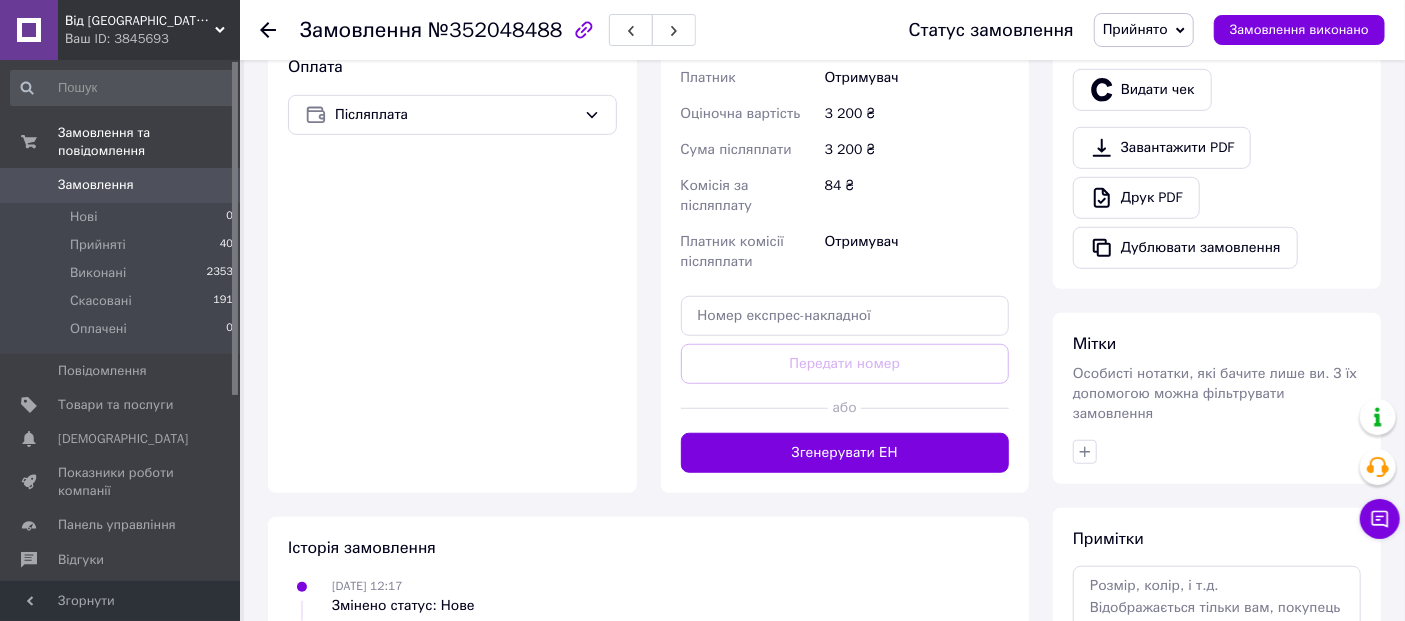 click on "Згенерувати ЕН" at bounding box center (845, 453) 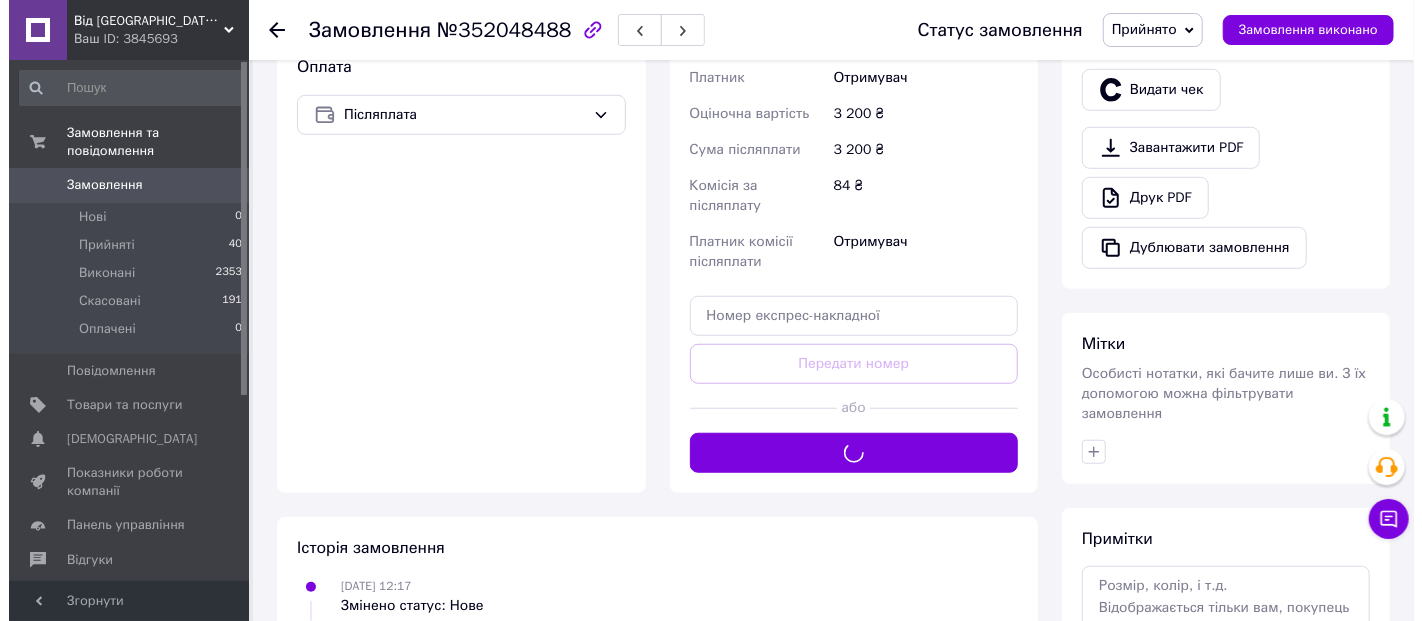 scroll, scrollTop: 555, scrollLeft: 0, axis: vertical 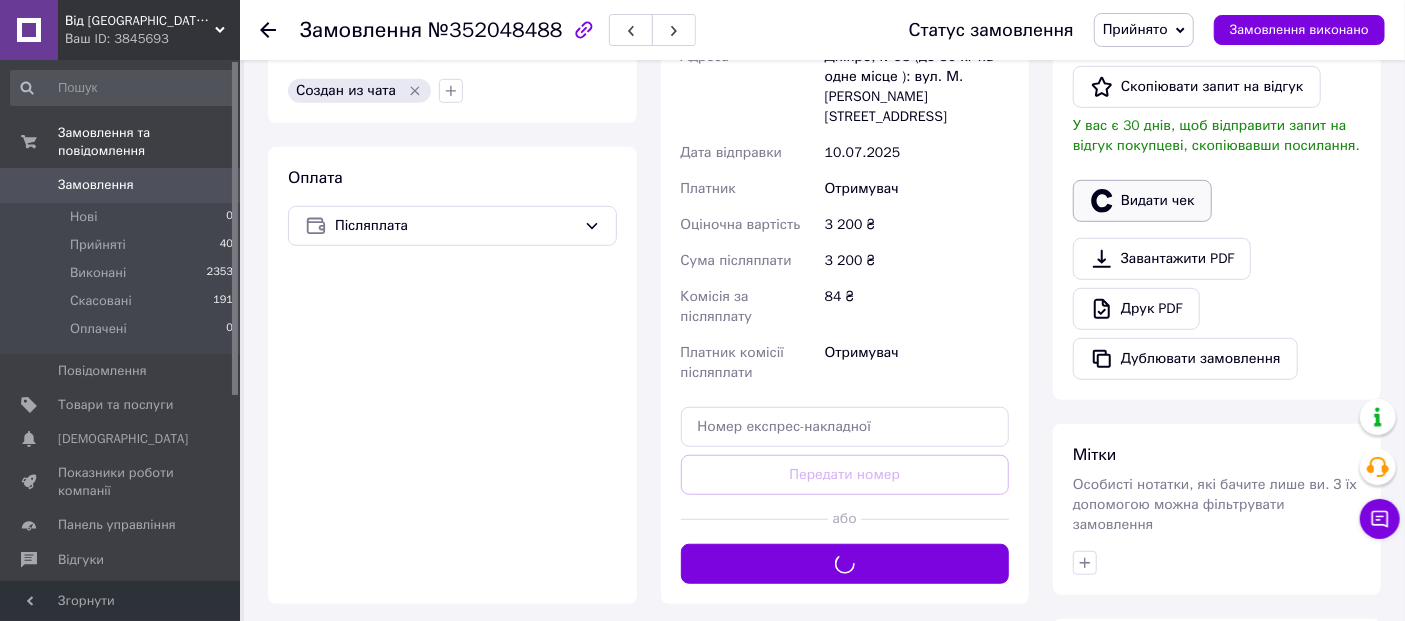 click on "Видати чек" at bounding box center [1142, 201] 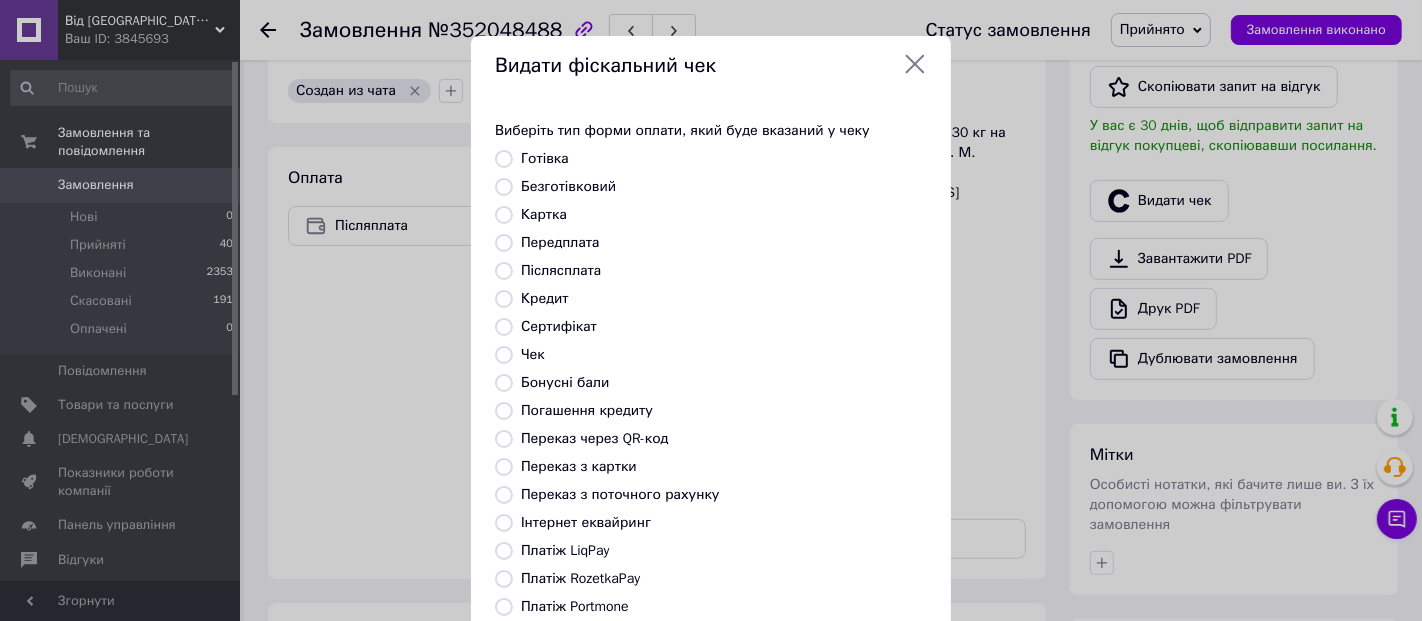 click on "Післясплата" at bounding box center (504, 271) 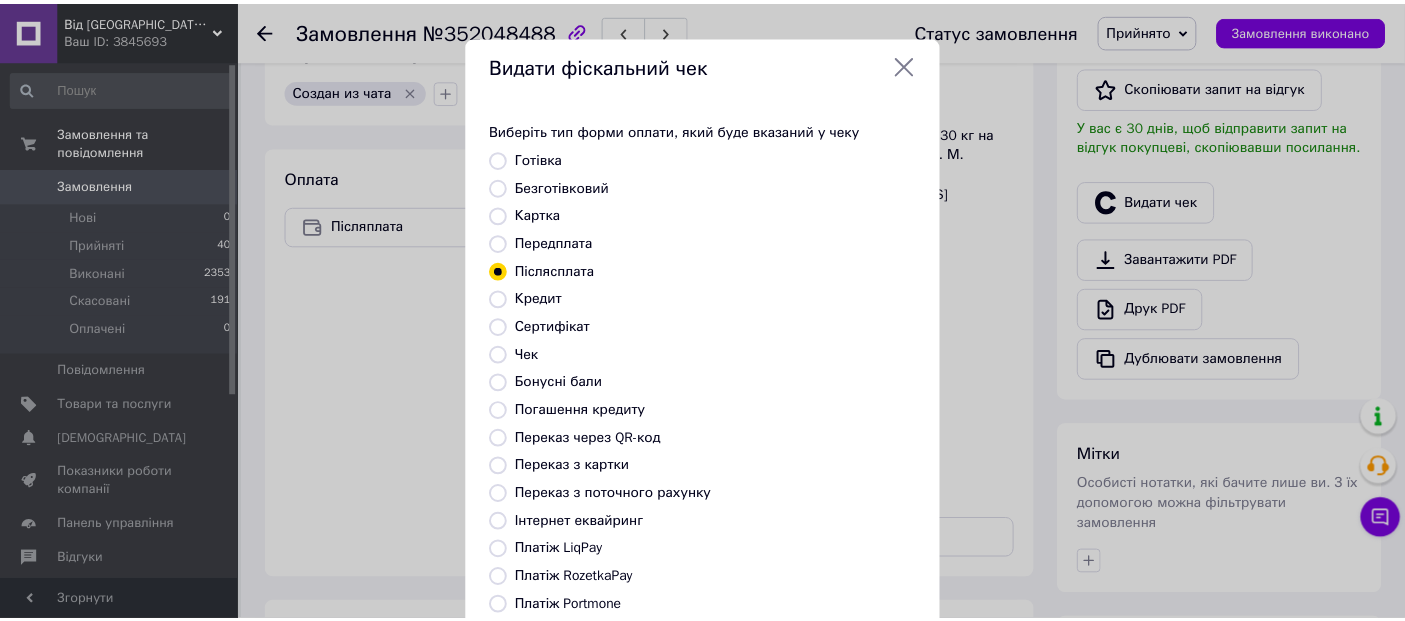 scroll, scrollTop: 237, scrollLeft: 0, axis: vertical 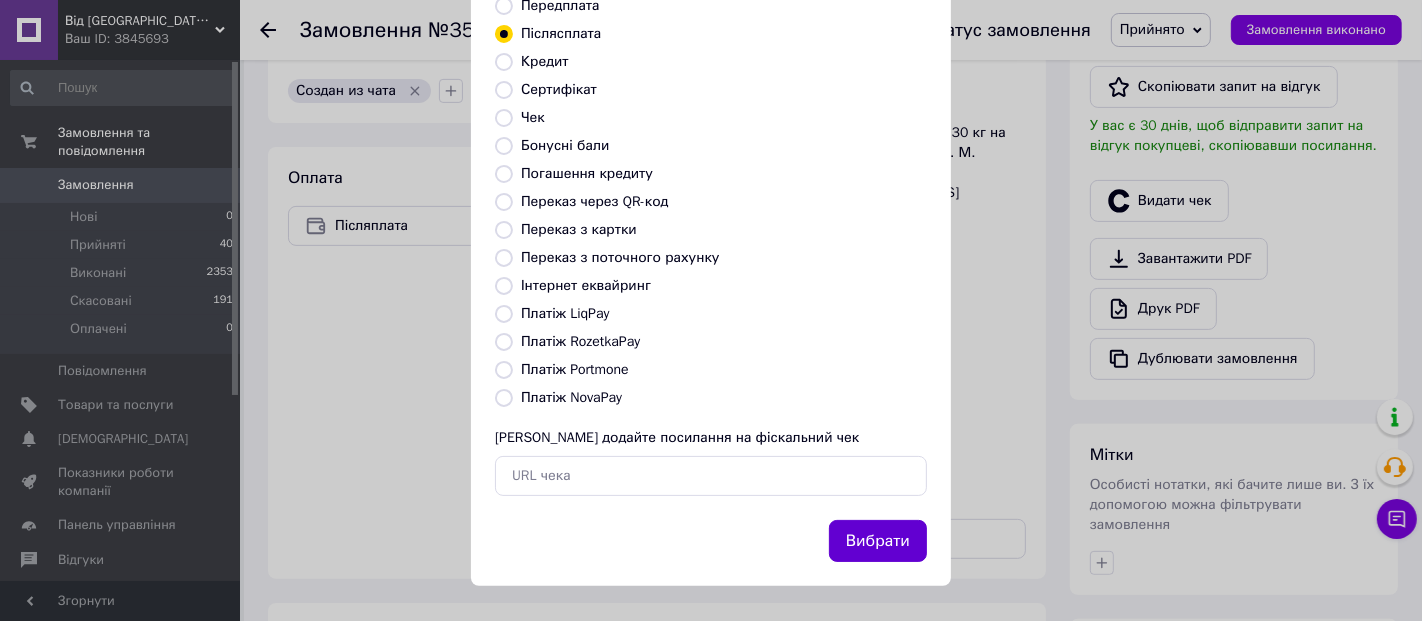 click on "Вибрати" at bounding box center [878, 541] 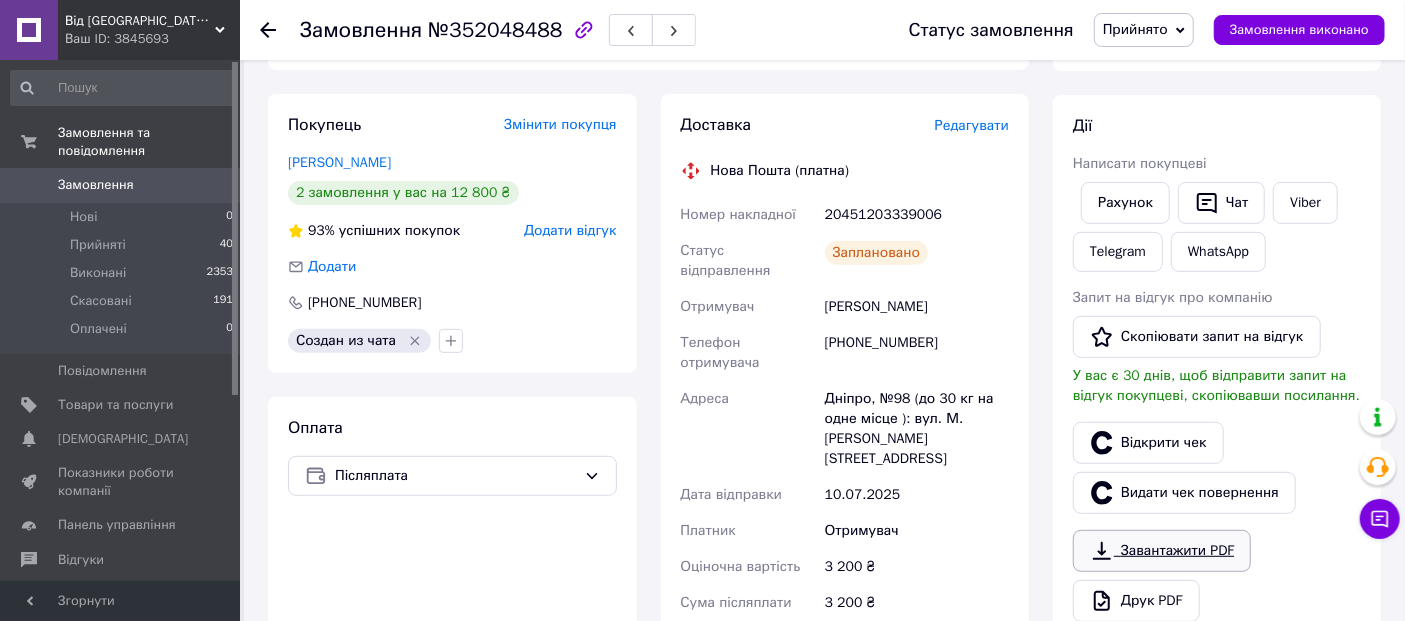 scroll, scrollTop: 528, scrollLeft: 0, axis: vertical 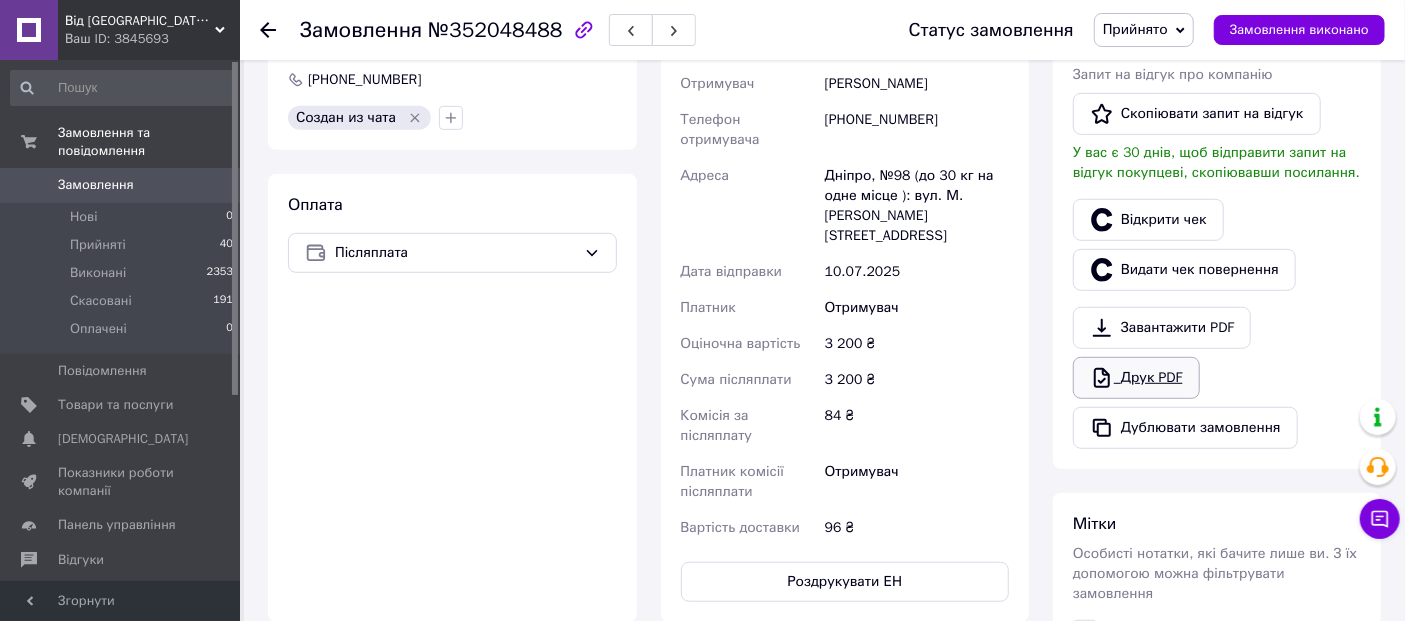 click on "Друк PDF" at bounding box center [1136, 378] 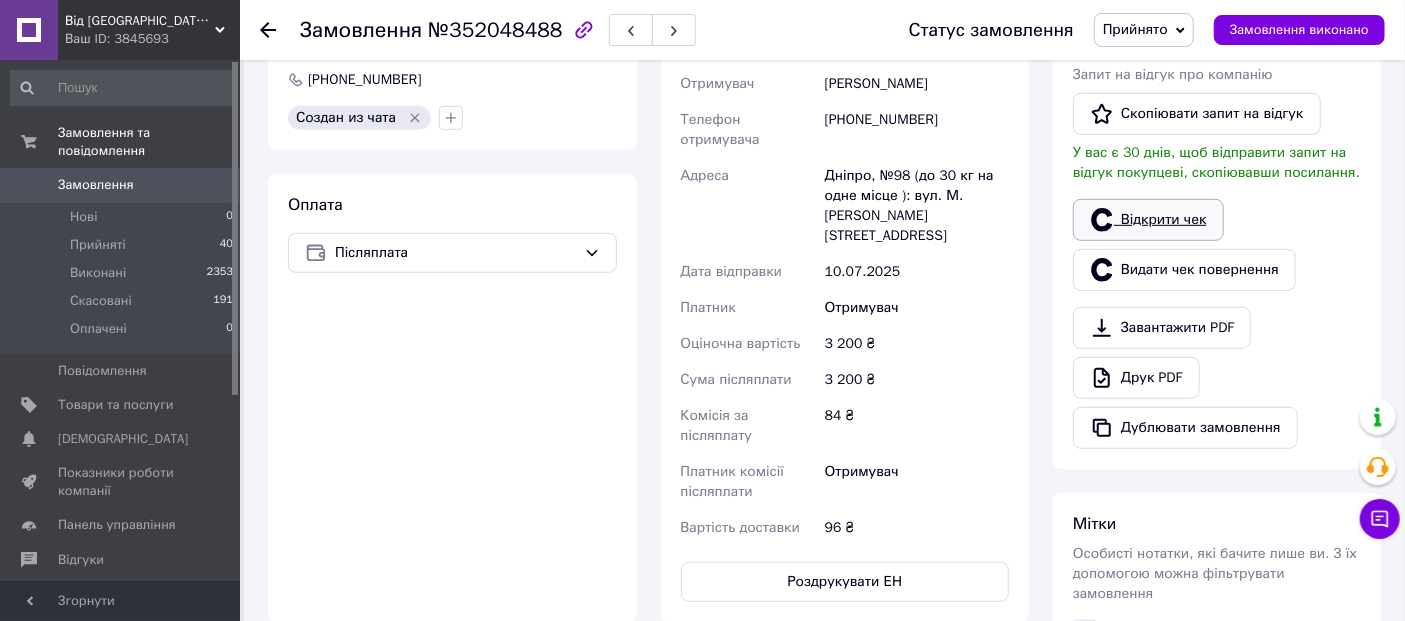 click on "Відкрити чек" at bounding box center [1148, 220] 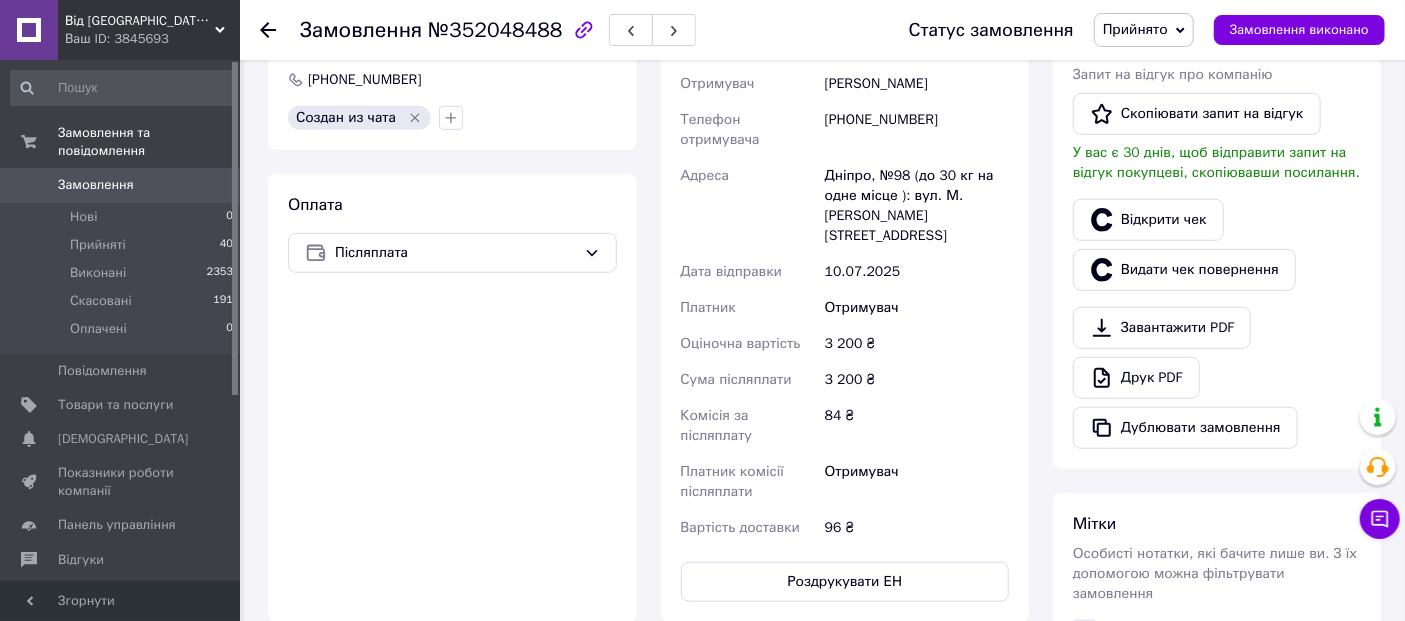 click 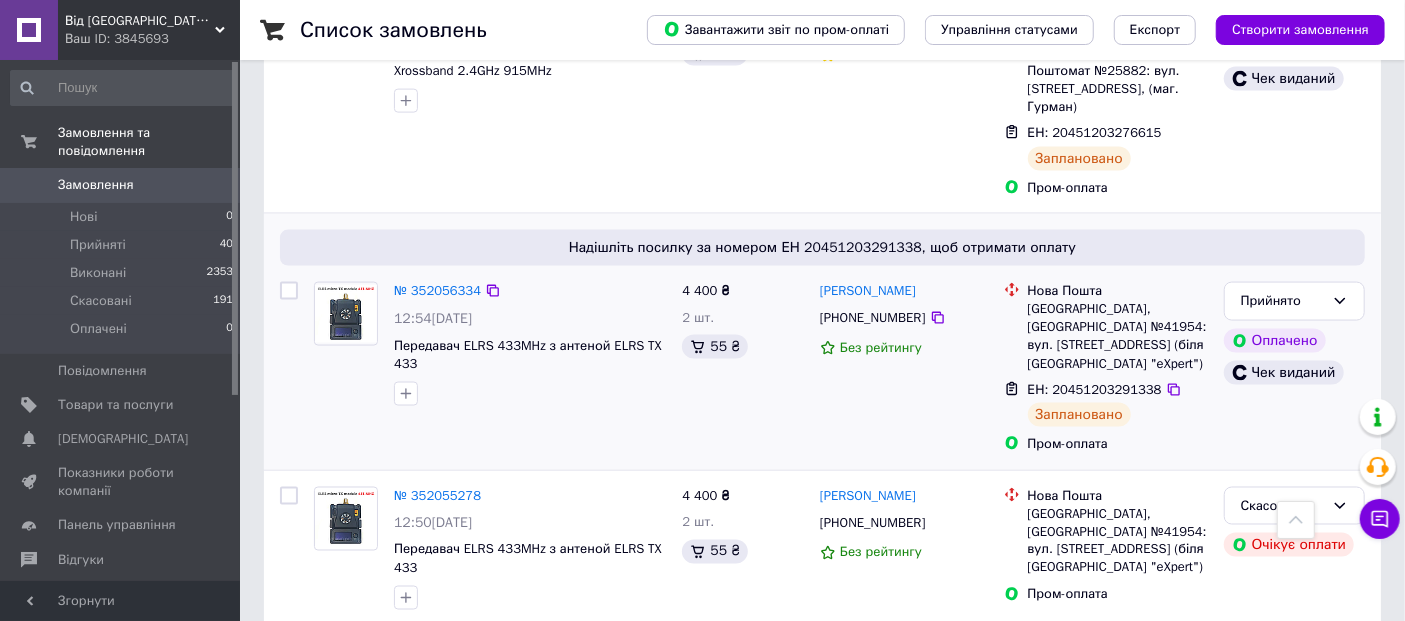 scroll, scrollTop: 1888, scrollLeft: 0, axis: vertical 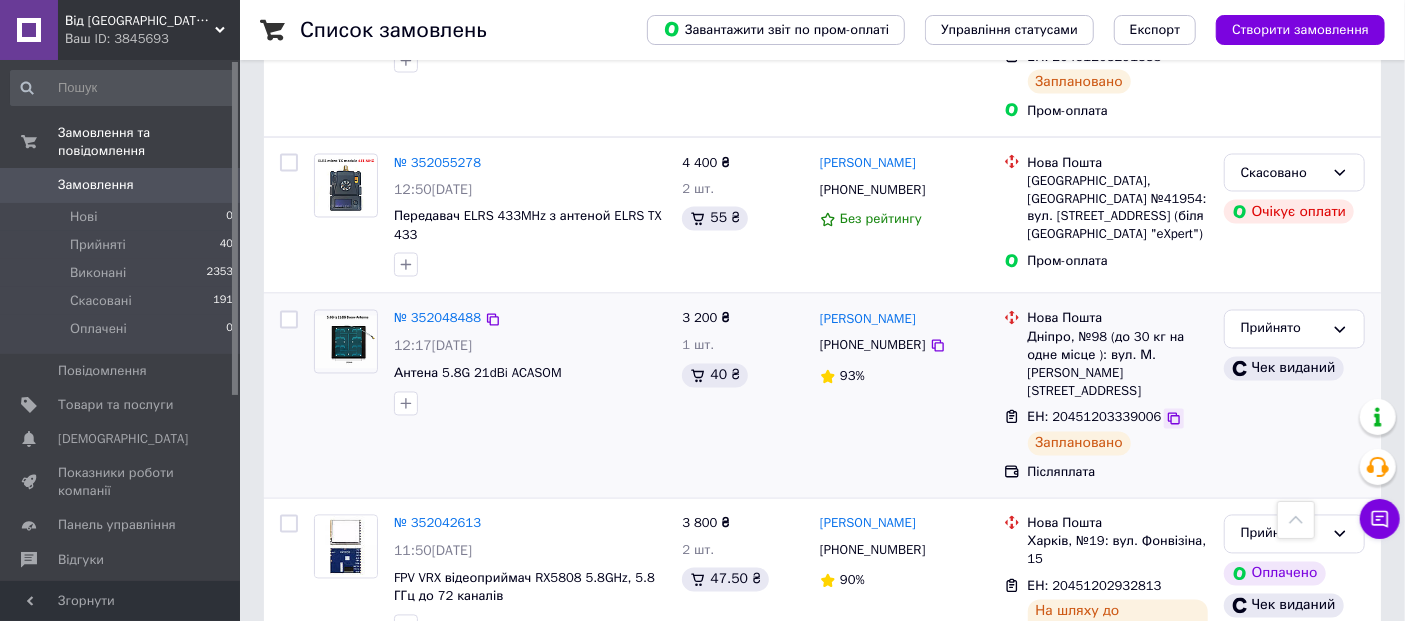 click 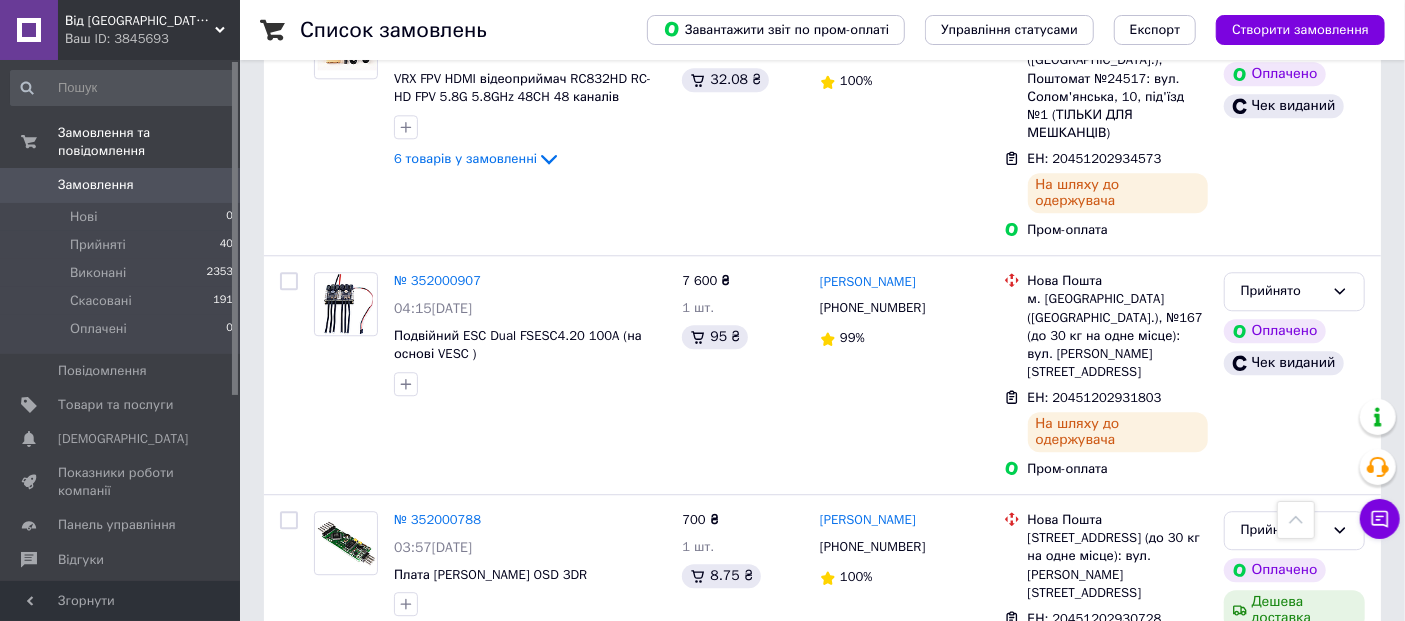scroll, scrollTop: 3000, scrollLeft: 0, axis: vertical 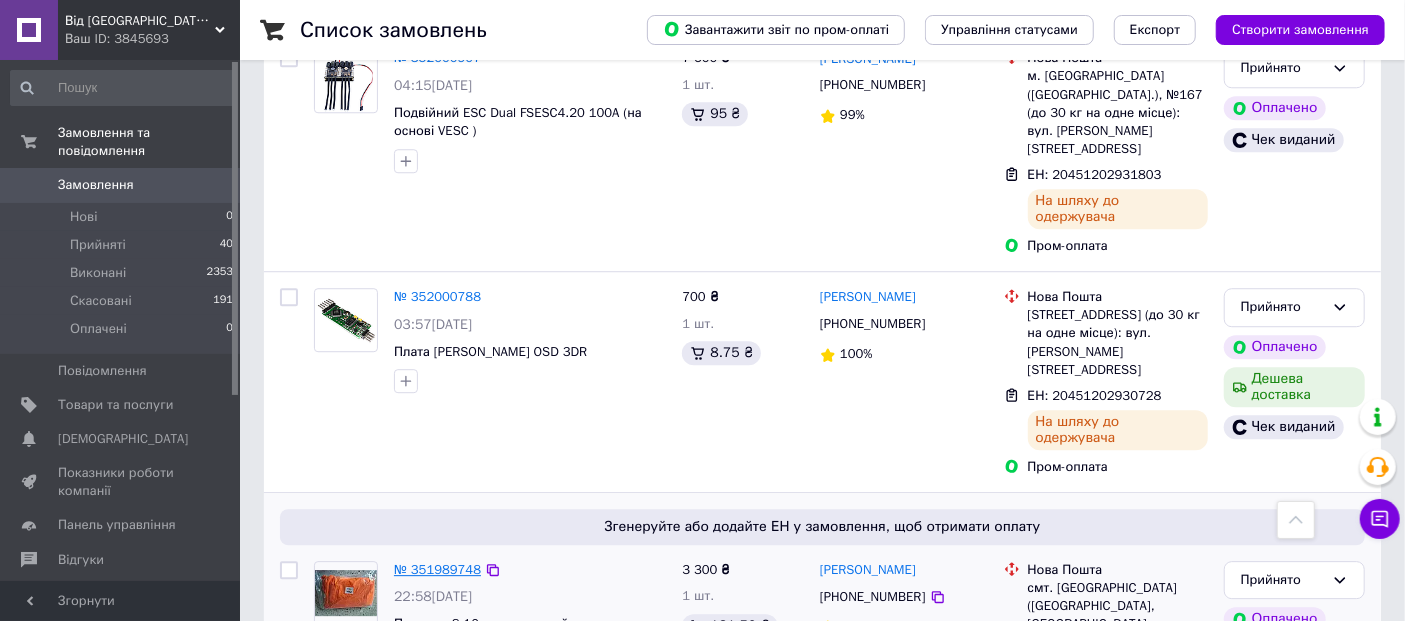 click on "№ 351989748" at bounding box center (437, 569) 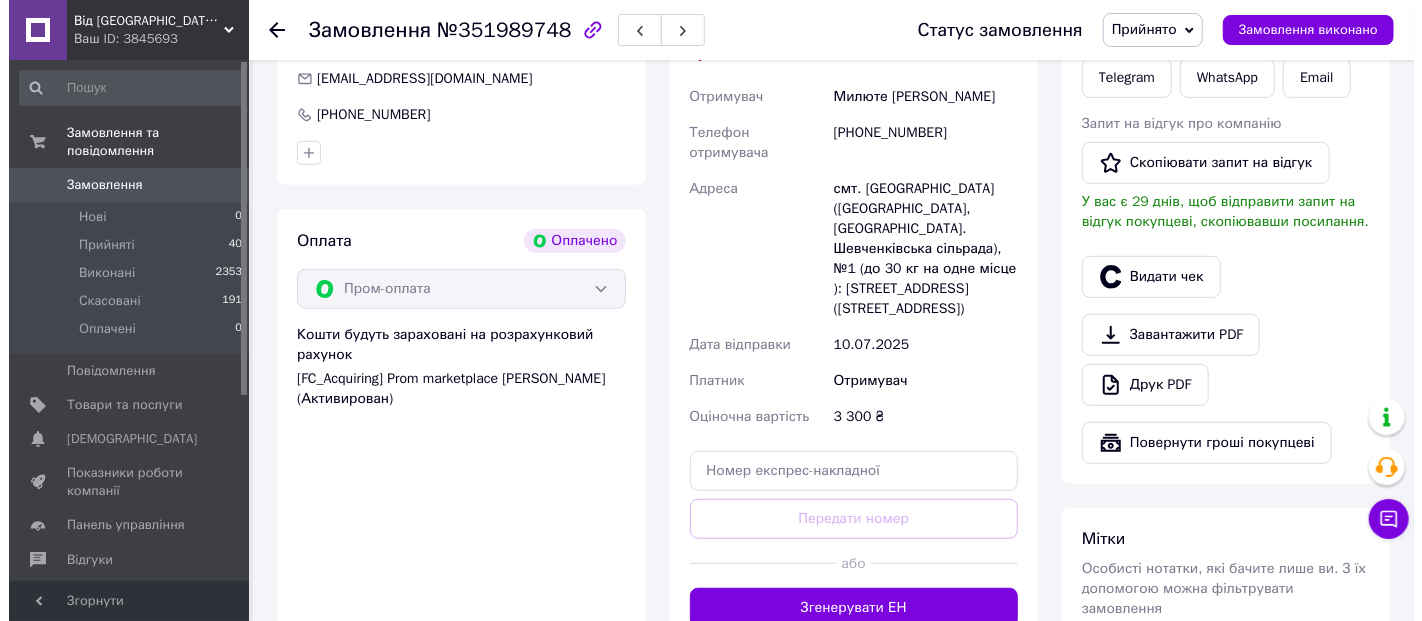 scroll, scrollTop: 666, scrollLeft: 0, axis: vertical 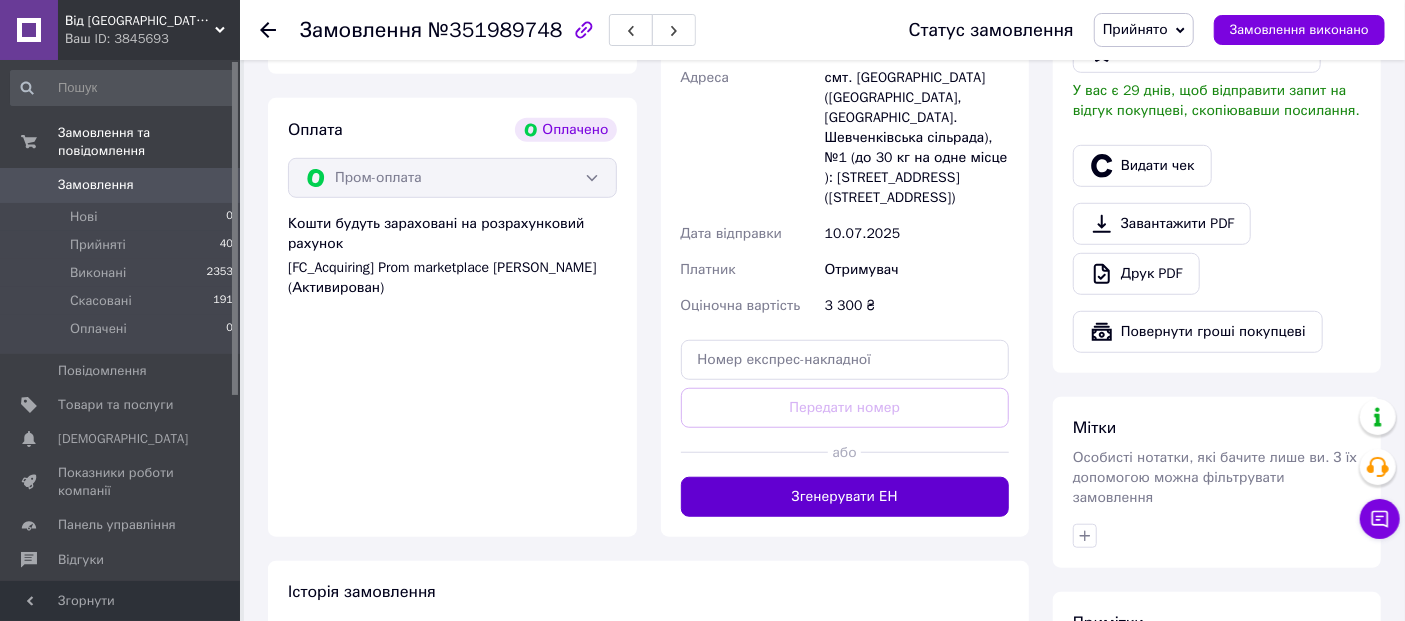 click on "Згенерувати ЕН" at bounding box center (845, 497) 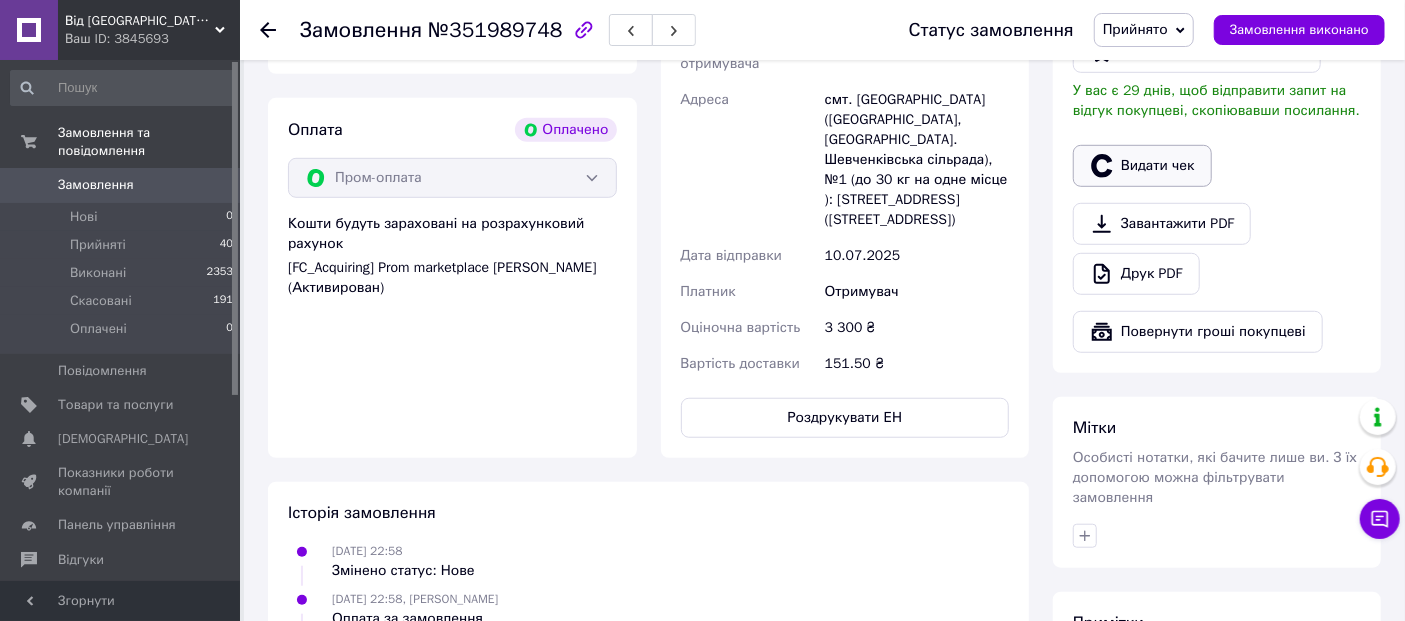 click on "Видати чек" at bounding box center [1142, 166] 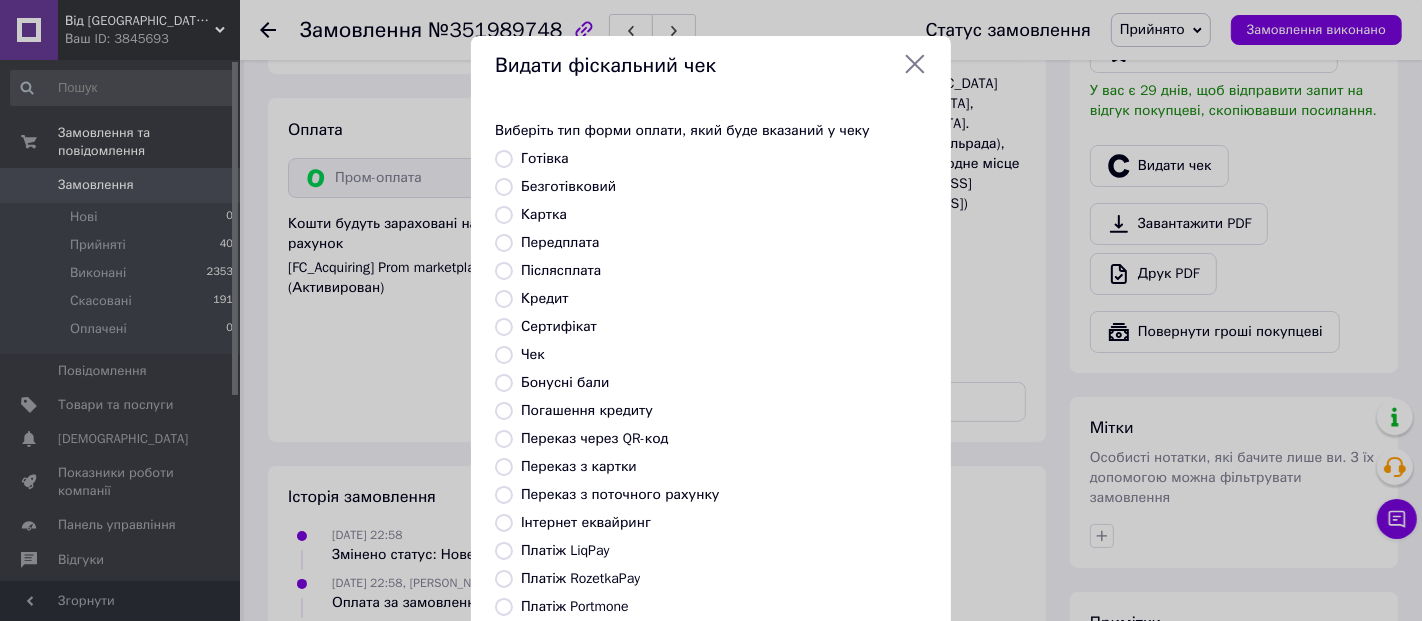 click on "Безготівковий" at bounding box center (504, 187) 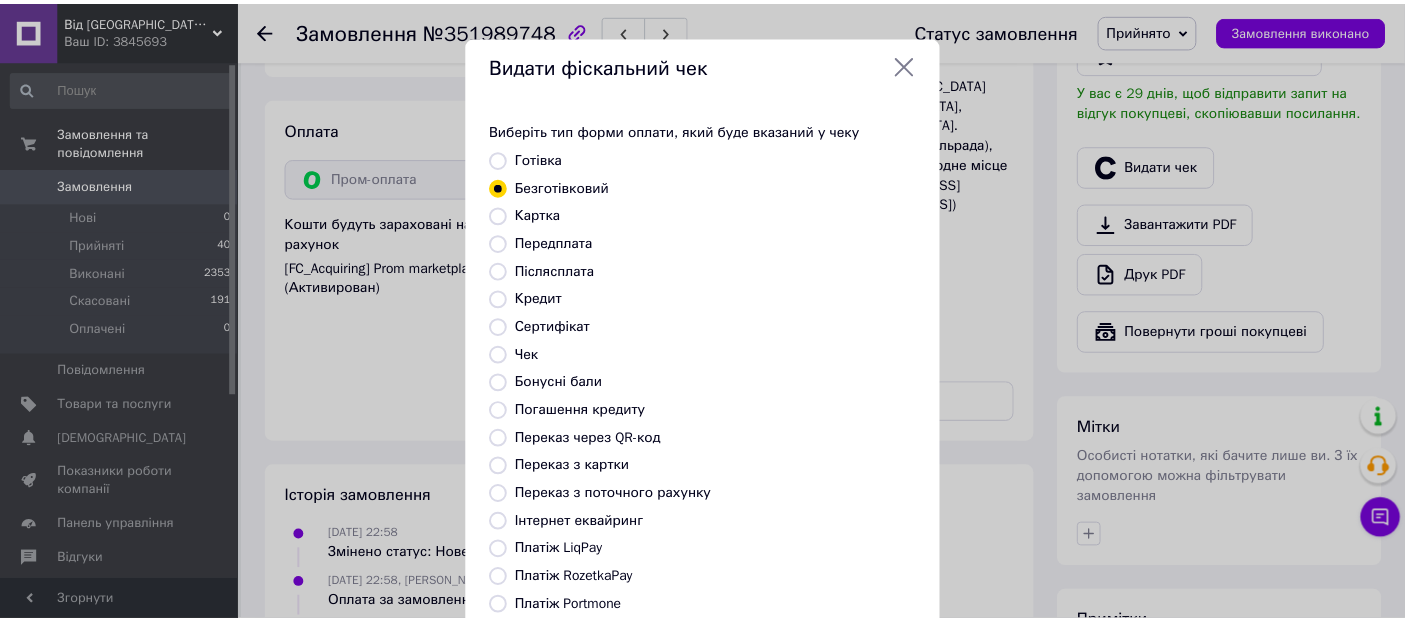 scroll, scrollTop: 237, scrollLeft: 0, axis: vertical 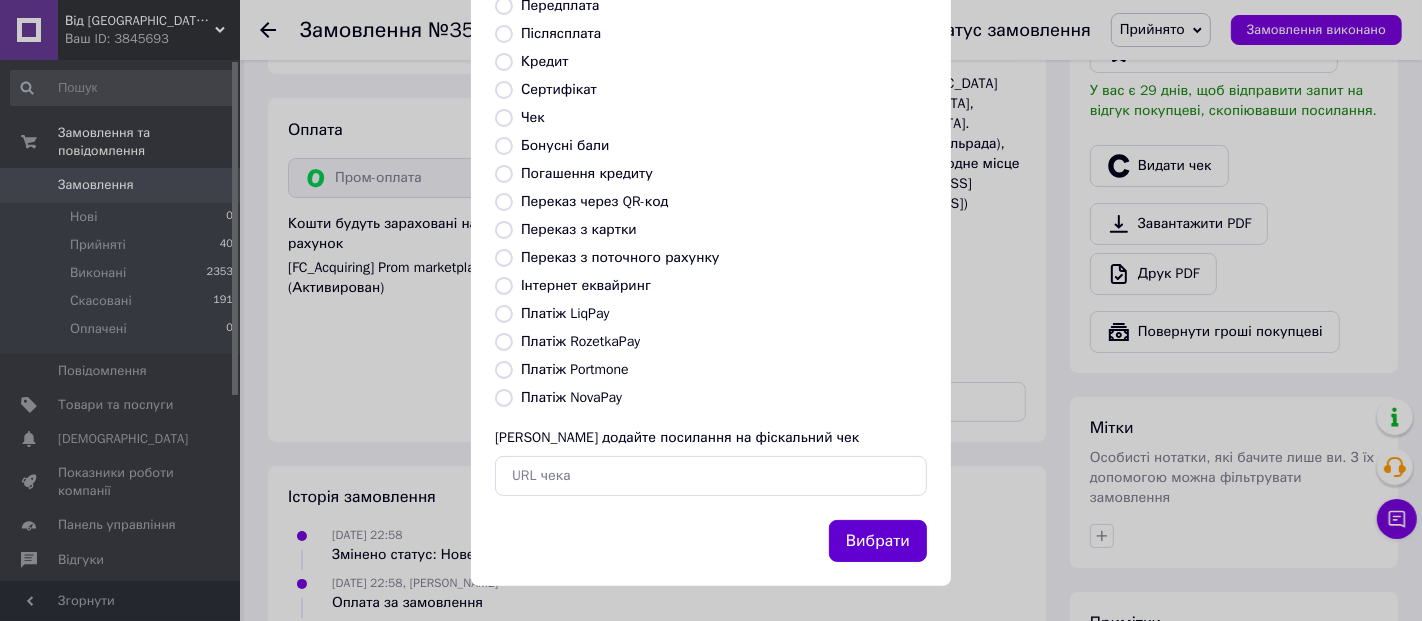 click on "Вибрати" at bounding box center (878, 541) 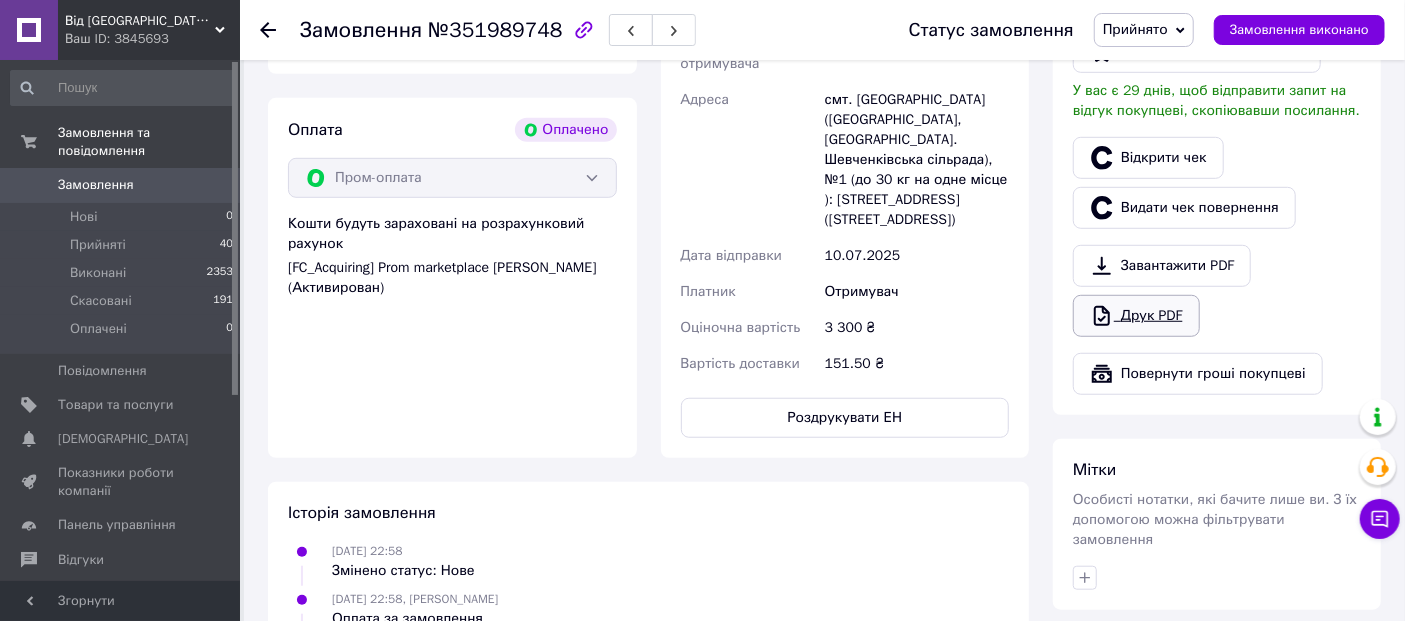 click on "Друк PDF" at bounding box center [1136, 316] 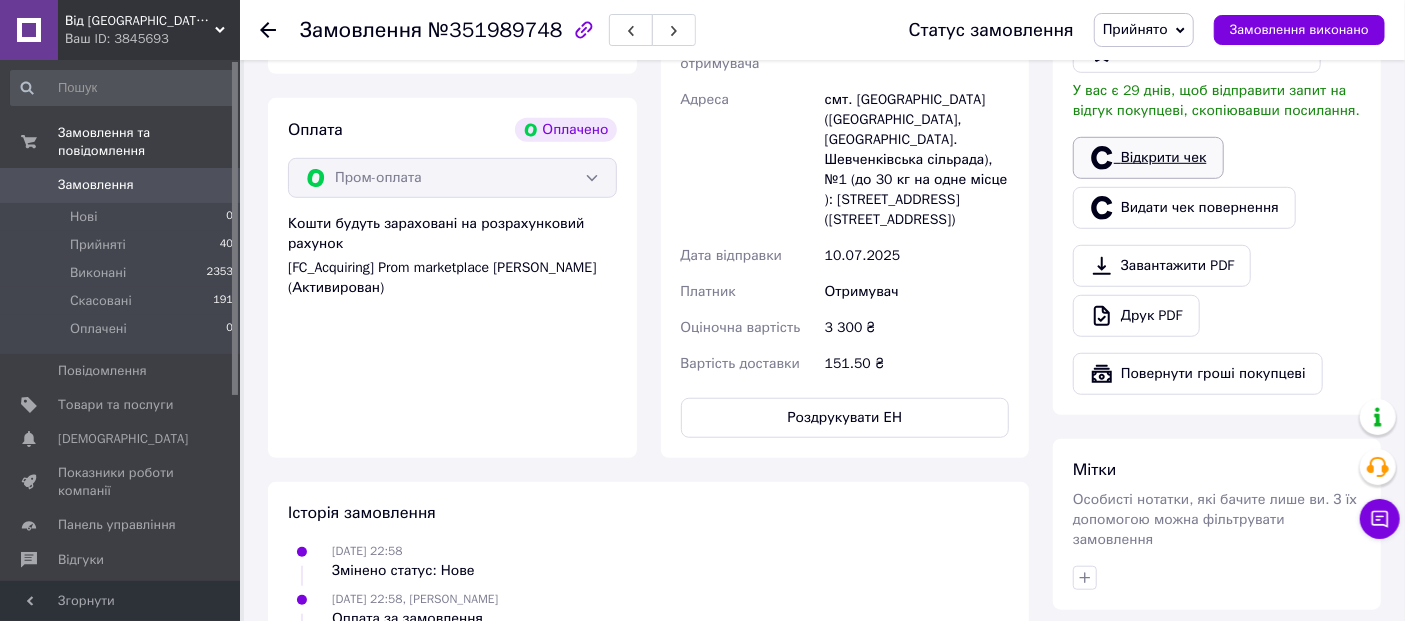 click on "Відкрити чек" at bounding box center [1148, 158] 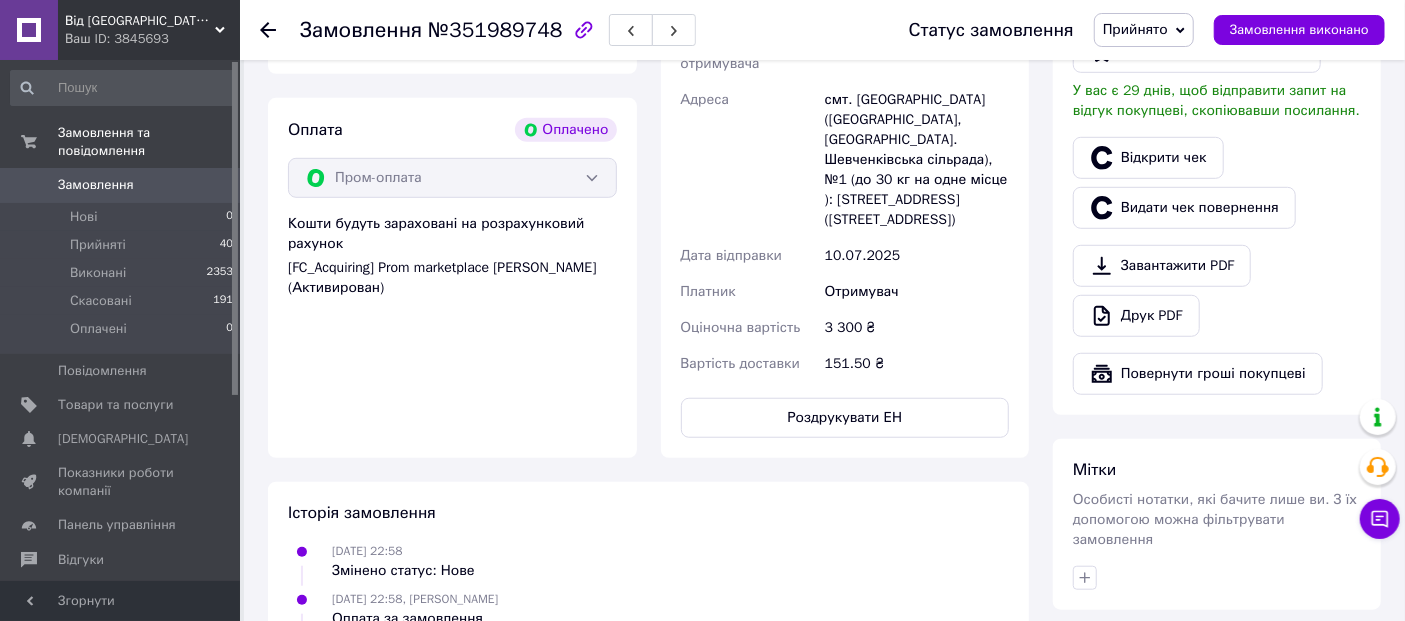 click 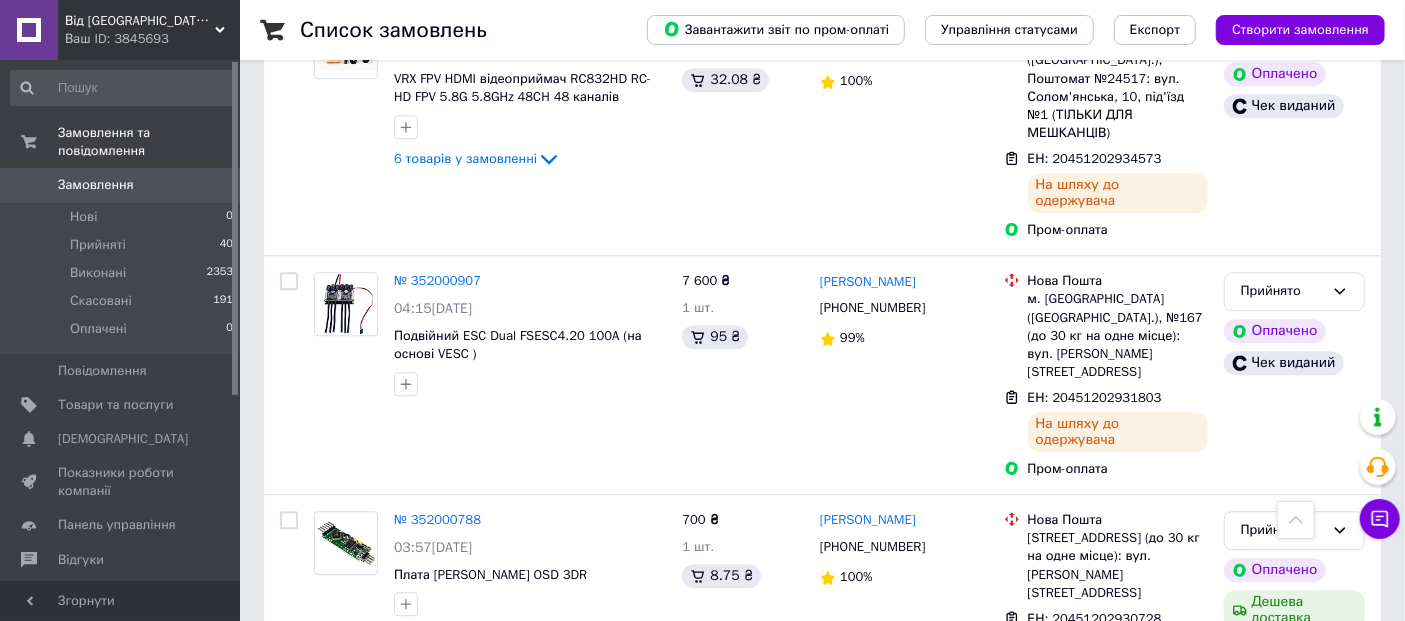 scroll, scrollTop: 3000, scrollLeft: 0, axis: vertical 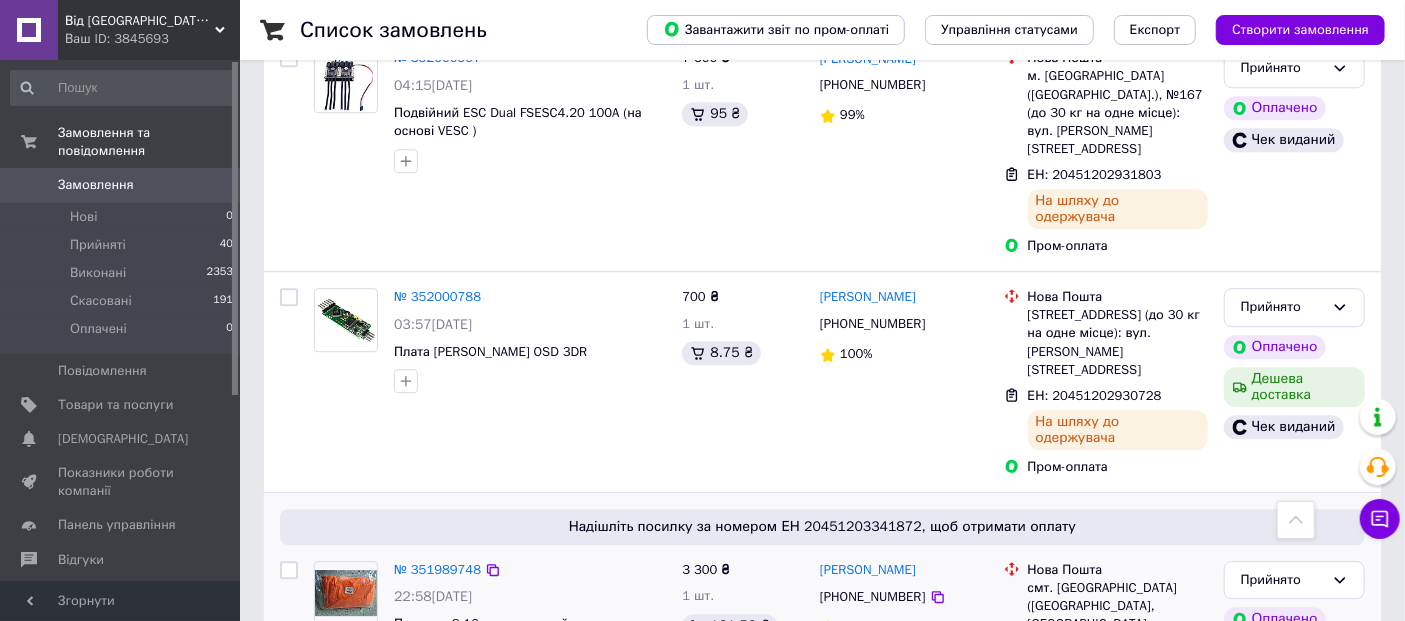 click 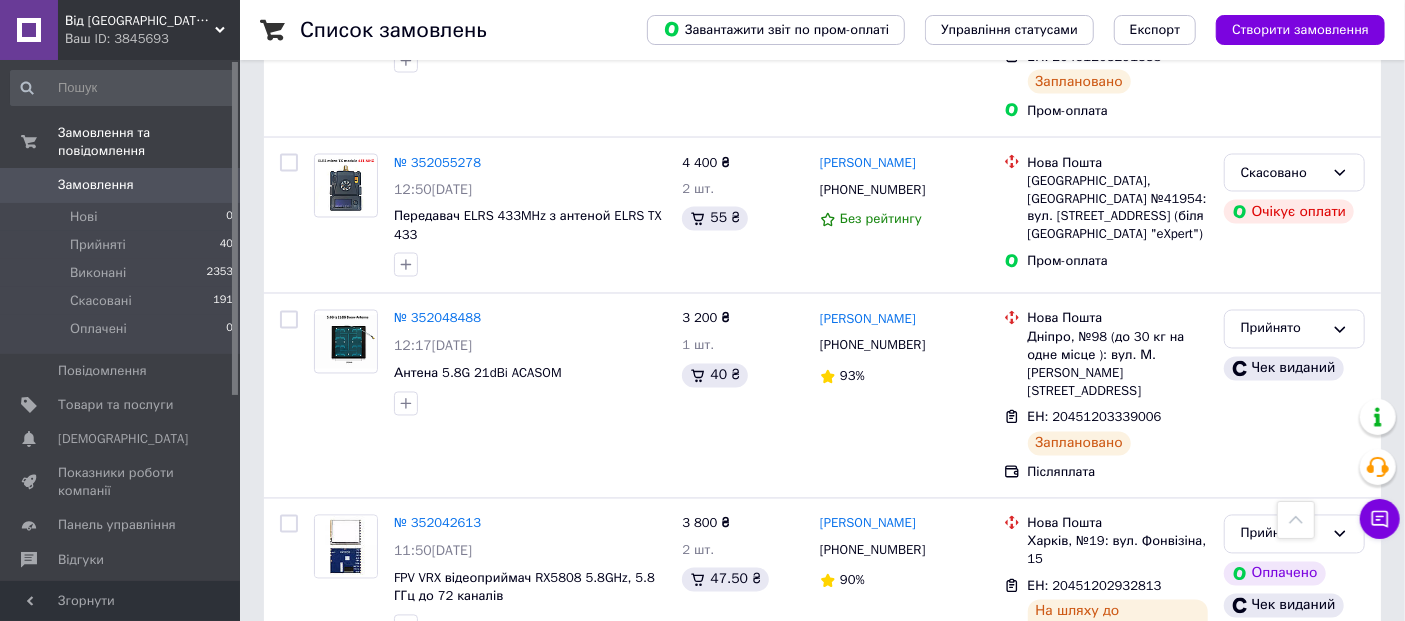 scroll, scrollTop: 2111, scrollLeft: 0, axis: vertical 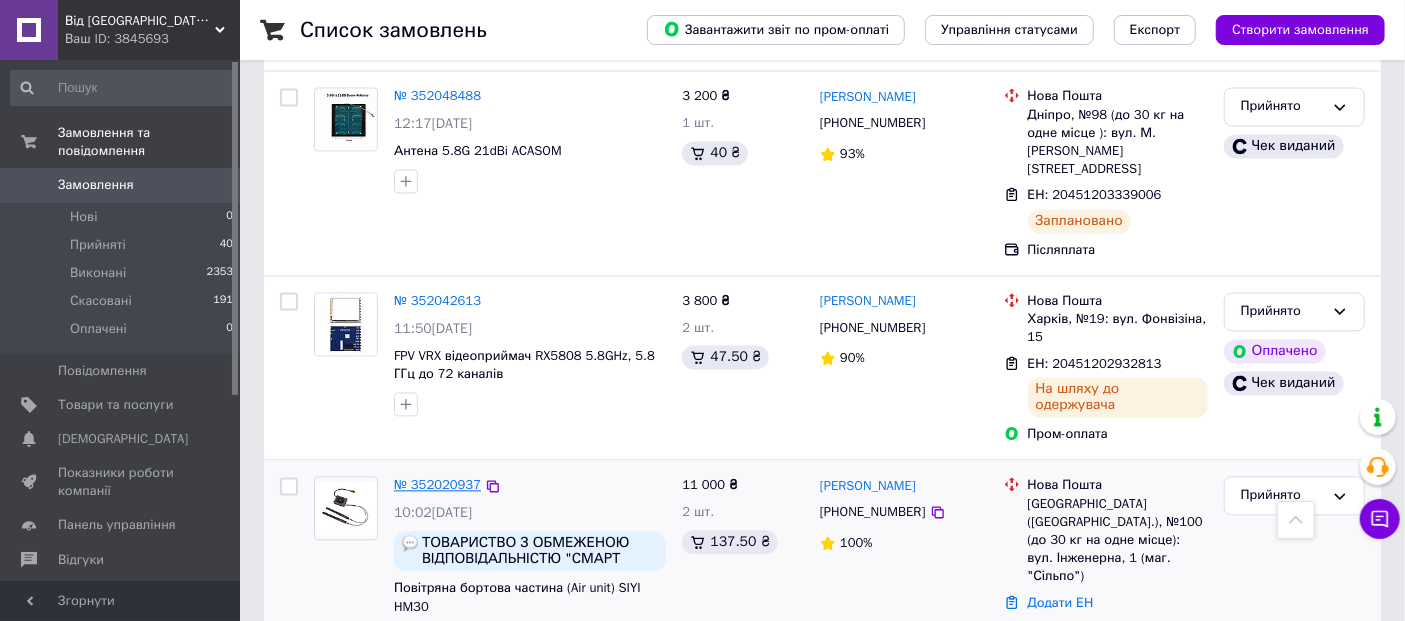 click on "№ 352020937" at bounding box center [437, 484] 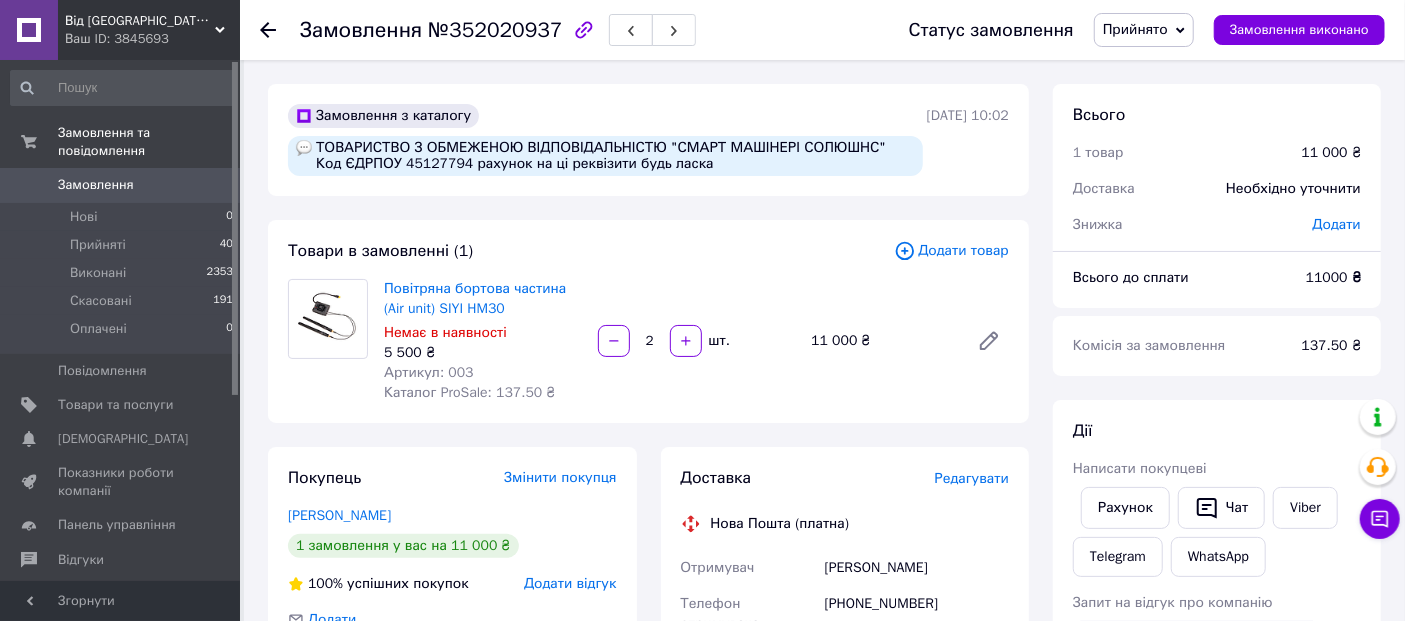 scroll, scrollTop: 333, scrollLeft: 0, axis: vertical 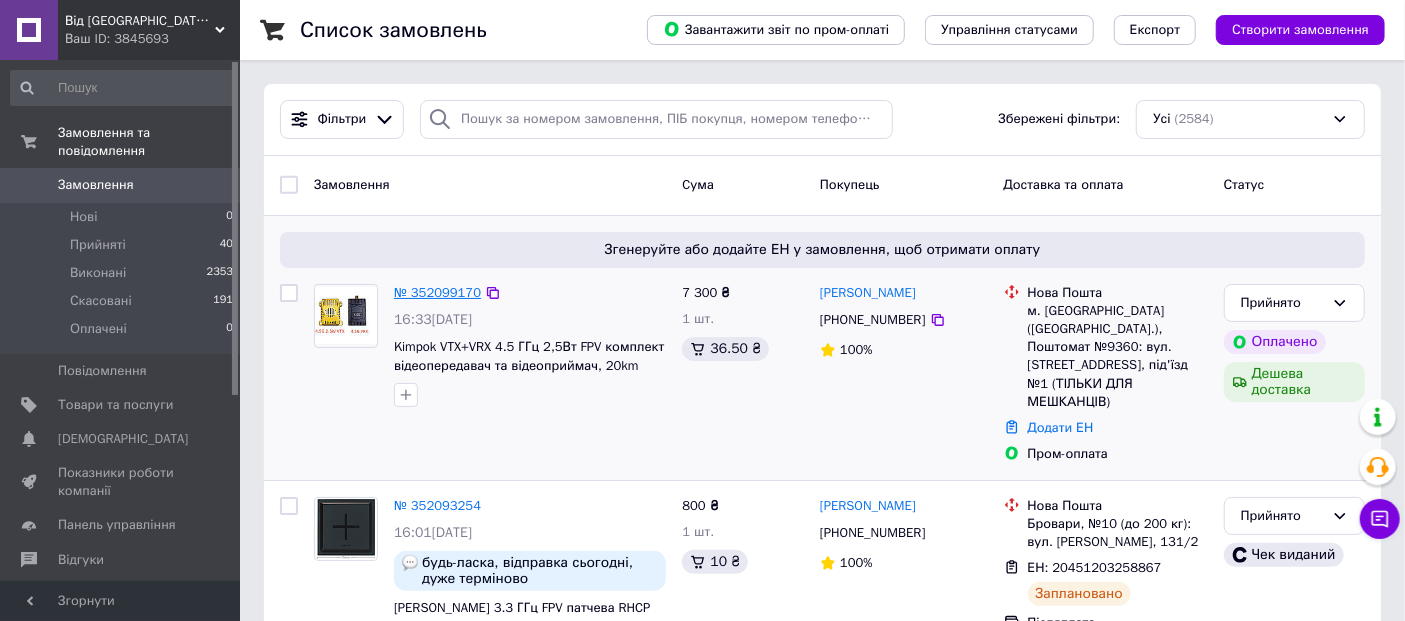 click on "№ 352099170" at bounding box center (437, 292) 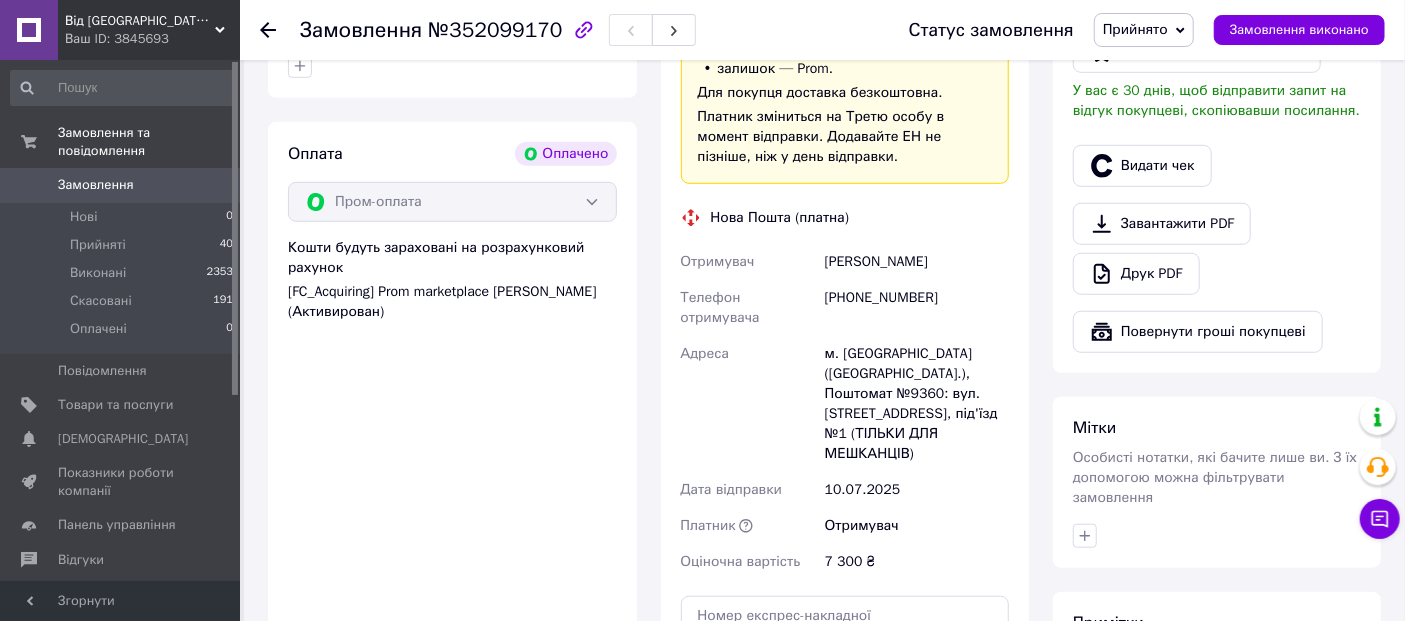 scroll, scrollTop: 868, scrollLeft: 0, axis: vertical 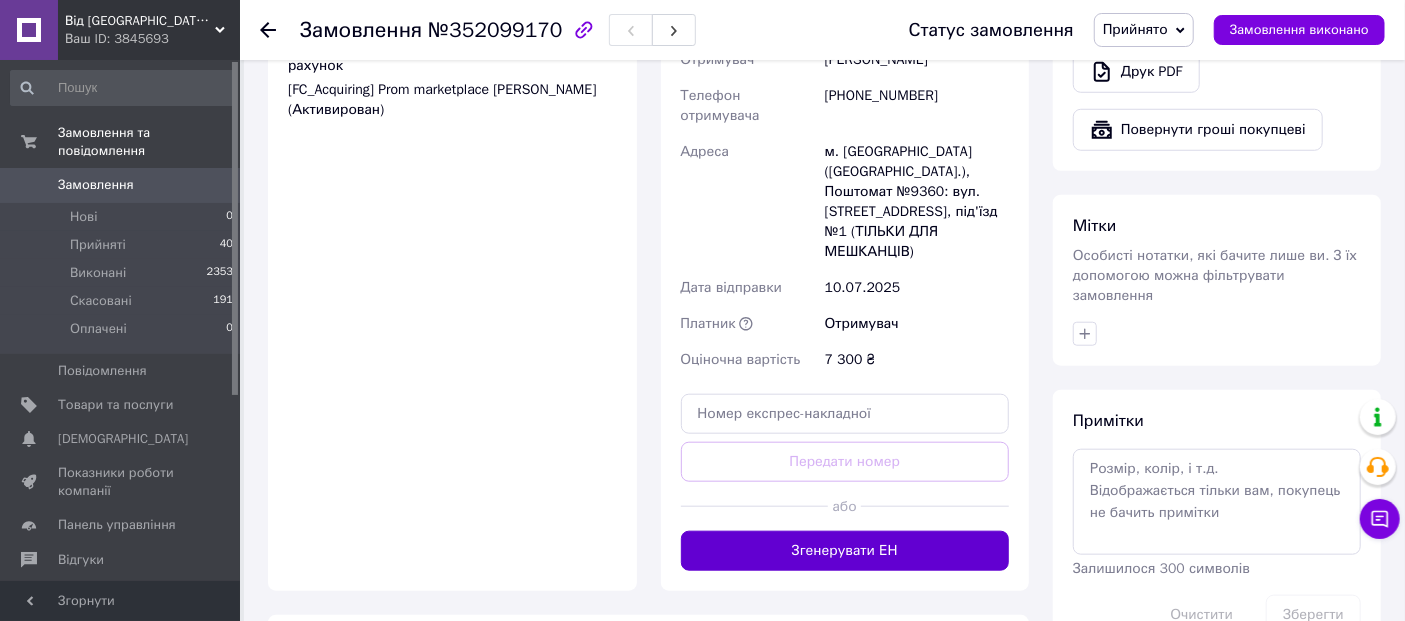 click on "Згенерувати ЕН" at bounding box center (845, 551) 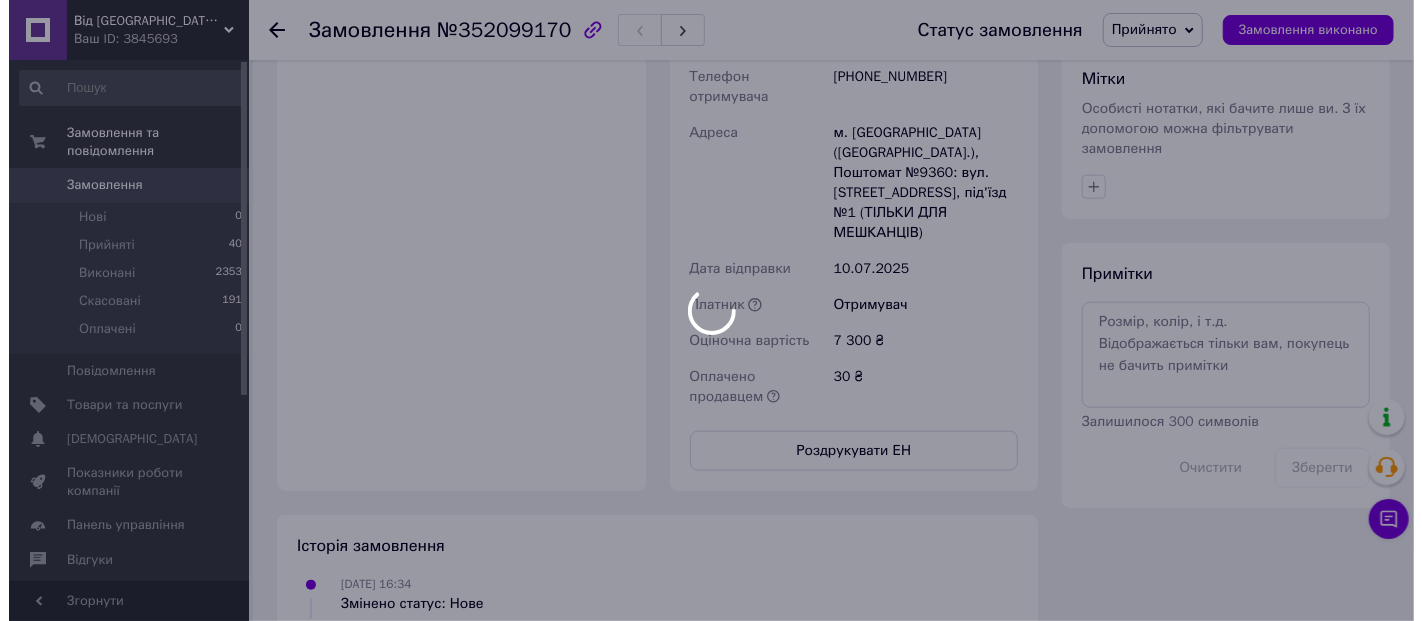 scroll, scrollTop: 646, scrollLeft: 0, axis: vertical 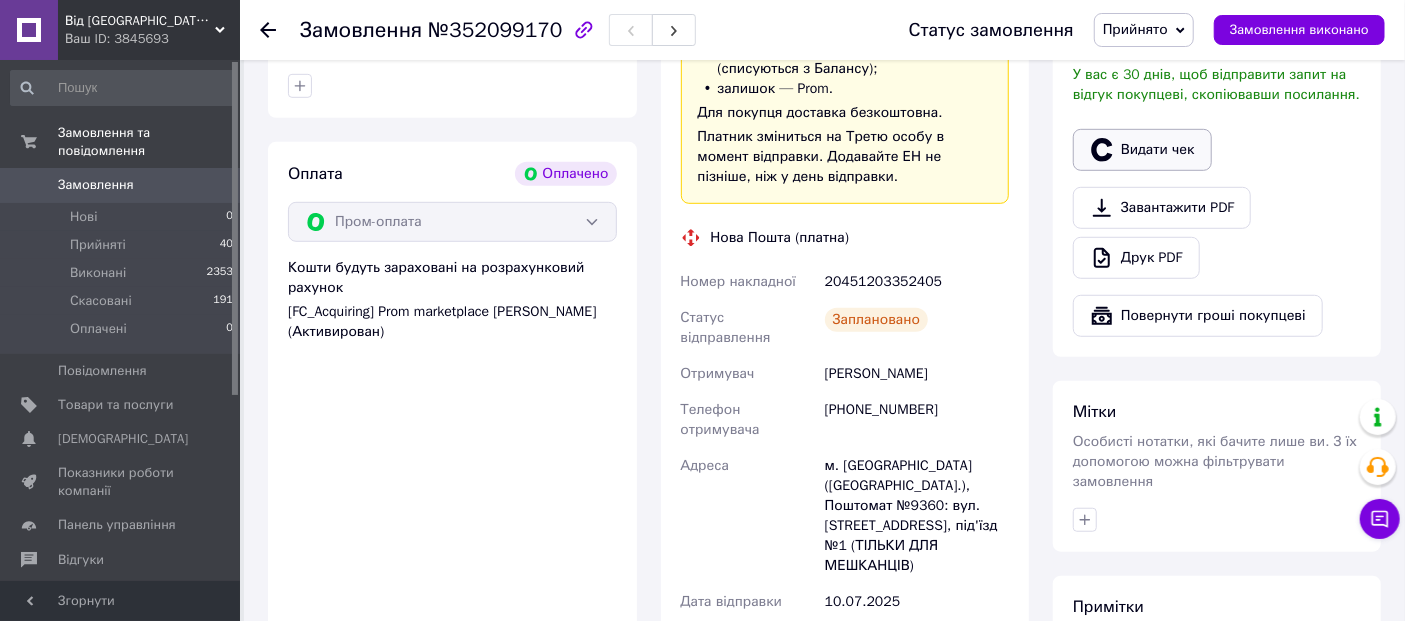 click on "Видати чек" at bounding box center (1142, 150) 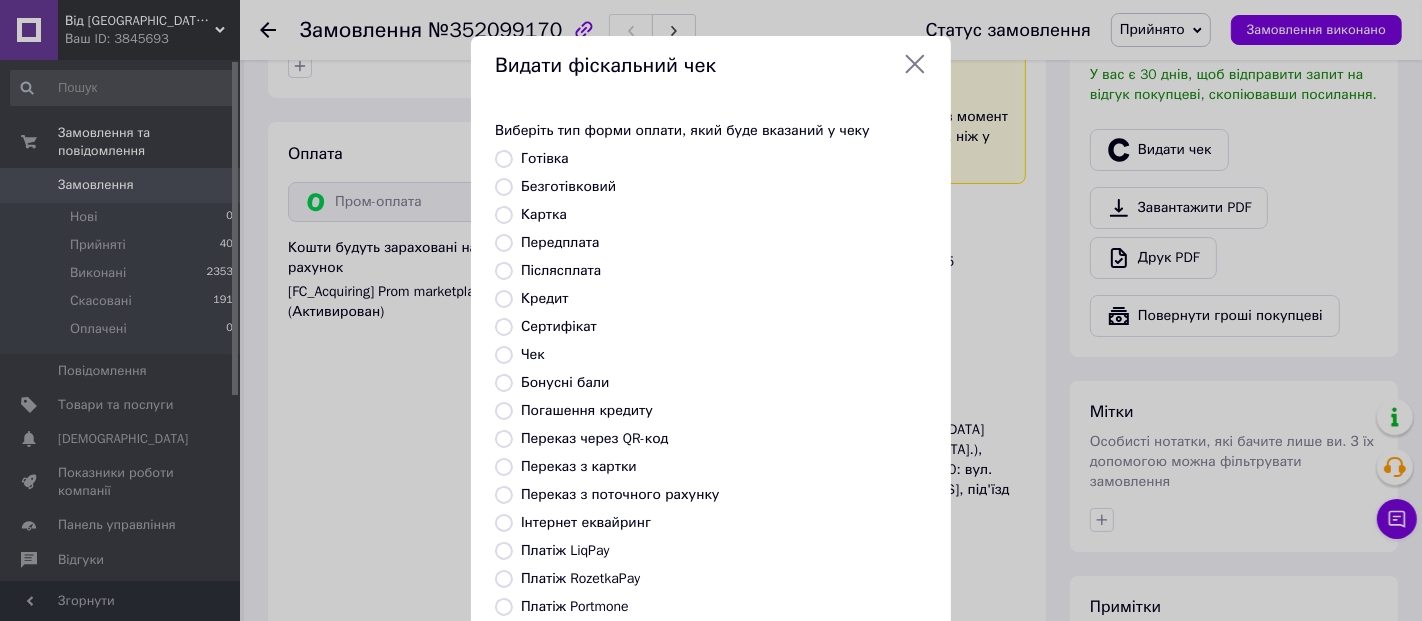 click on "Безготівковий" at bounding box center [504, 187] 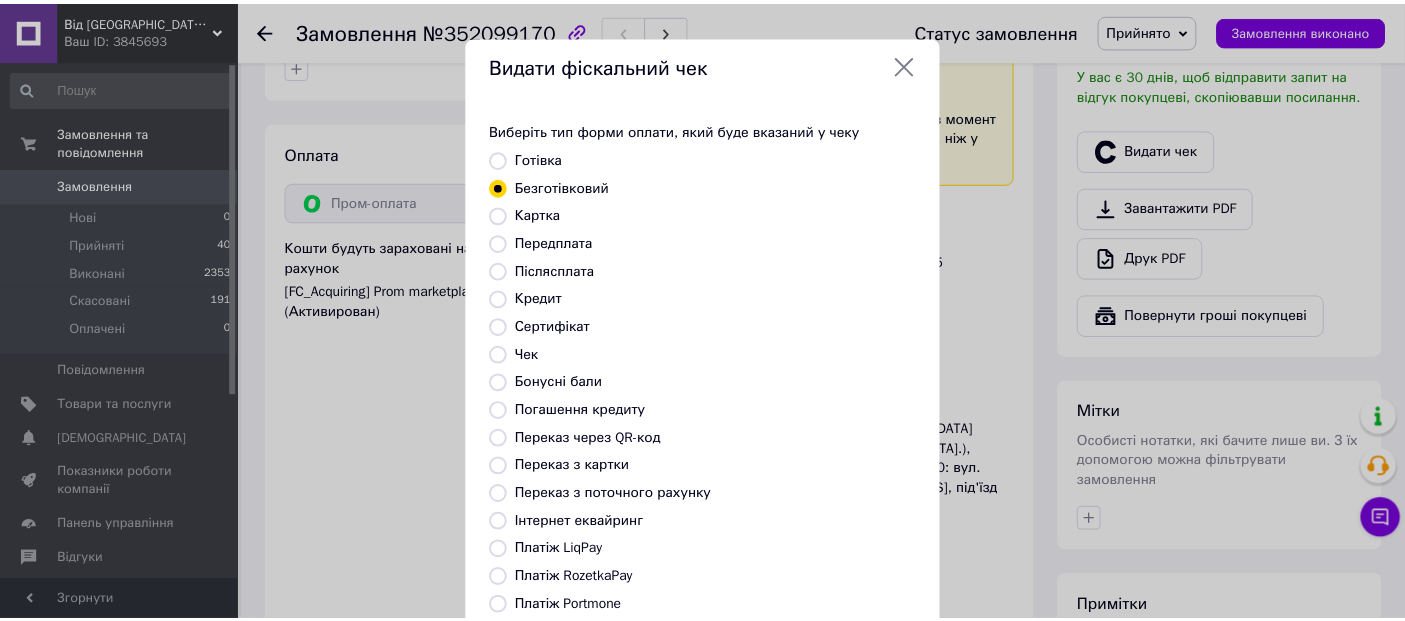 scroll, scrollTop: 237, scrollLeft: 0, axis: vertical 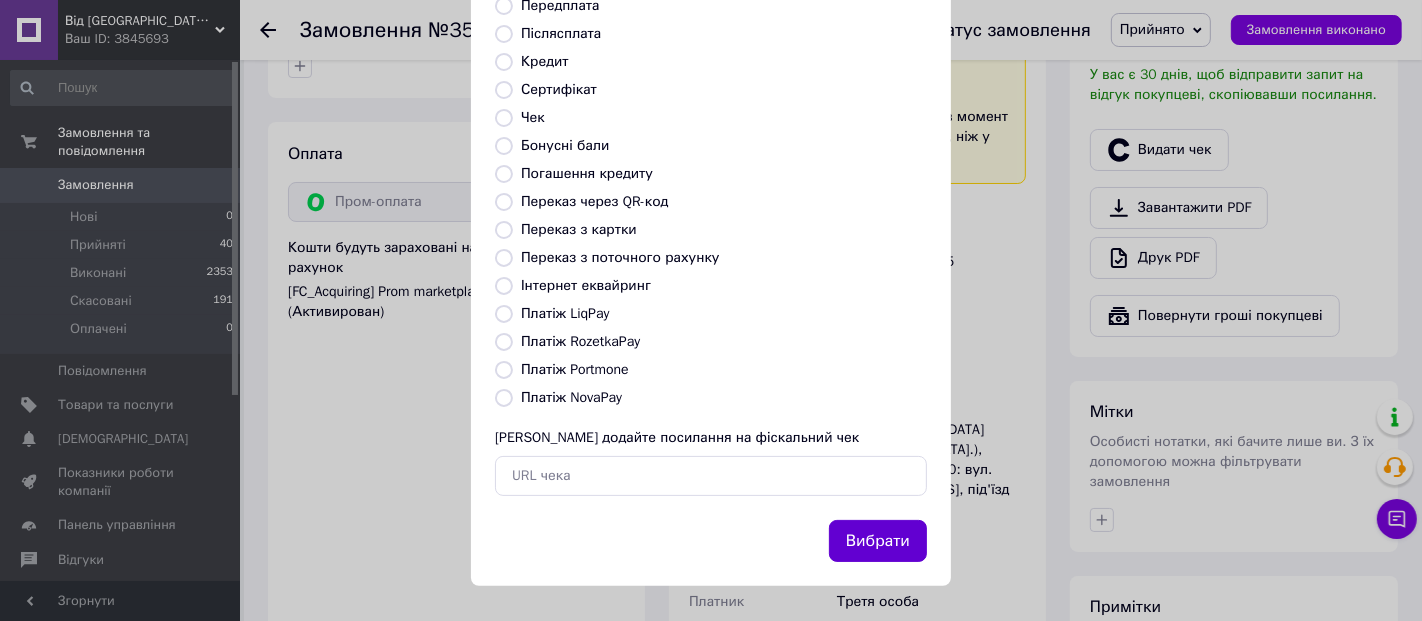 click on "Вибрати" at bounding box center (878, 541) 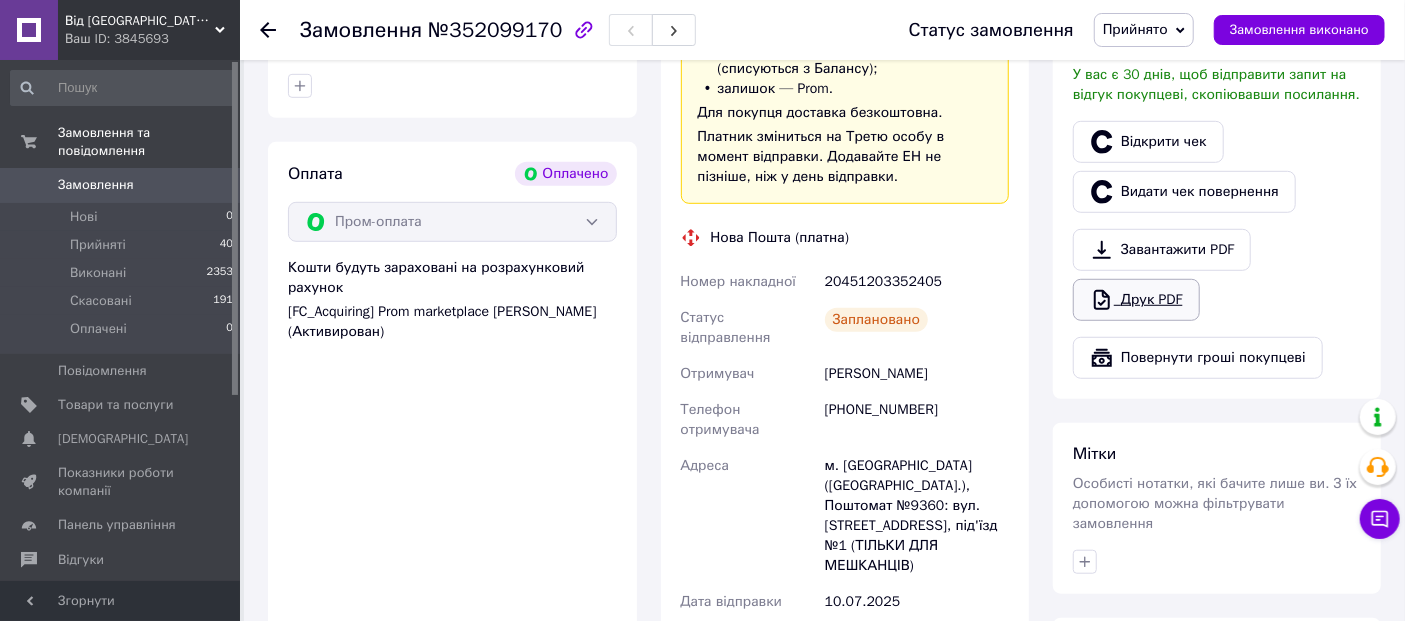 click on "Друк PDF" at bounding box center (1136, 300) 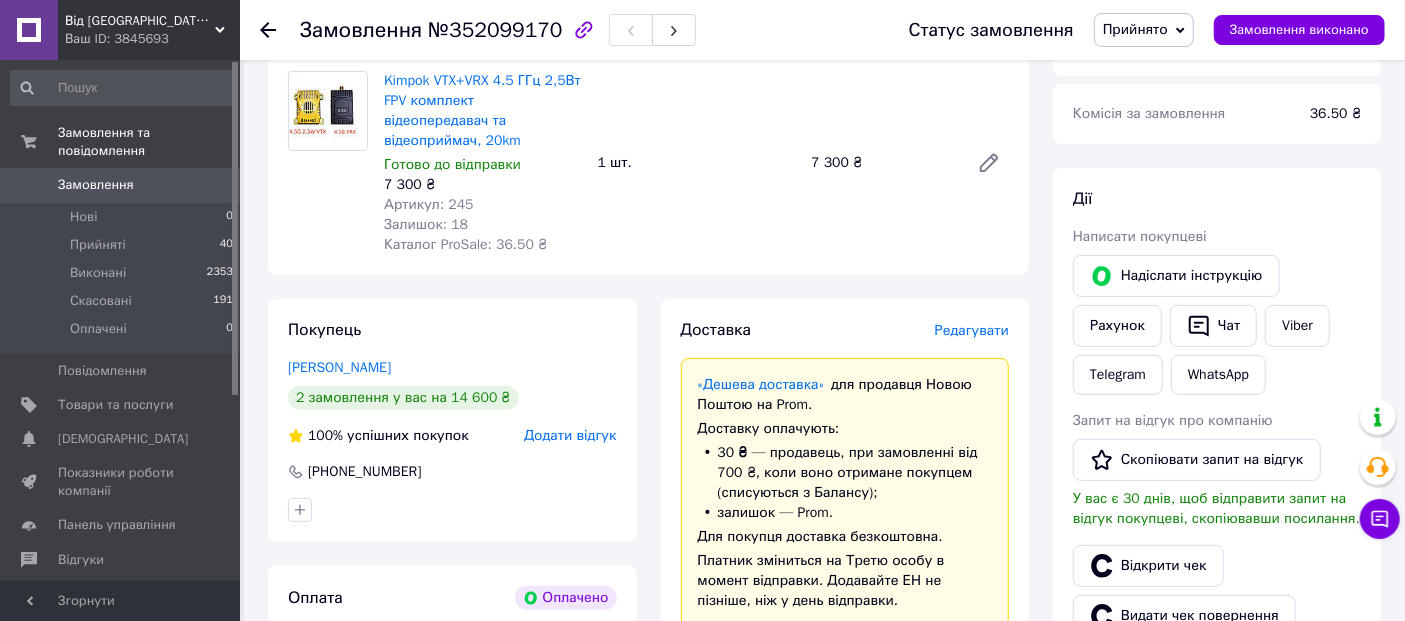 scroll, scrollTop: 666, scrollLeft: 0, axis: vertical 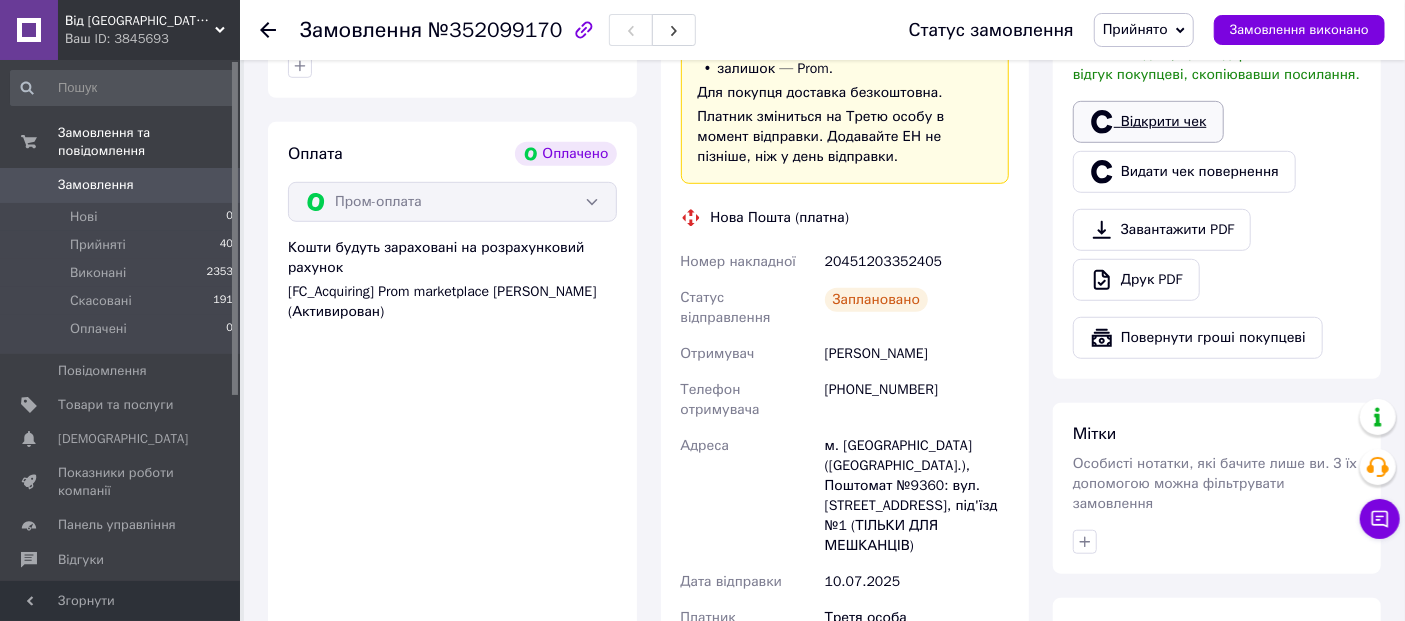 click on "Відкрити чек" at bounding box center (1148, 122) 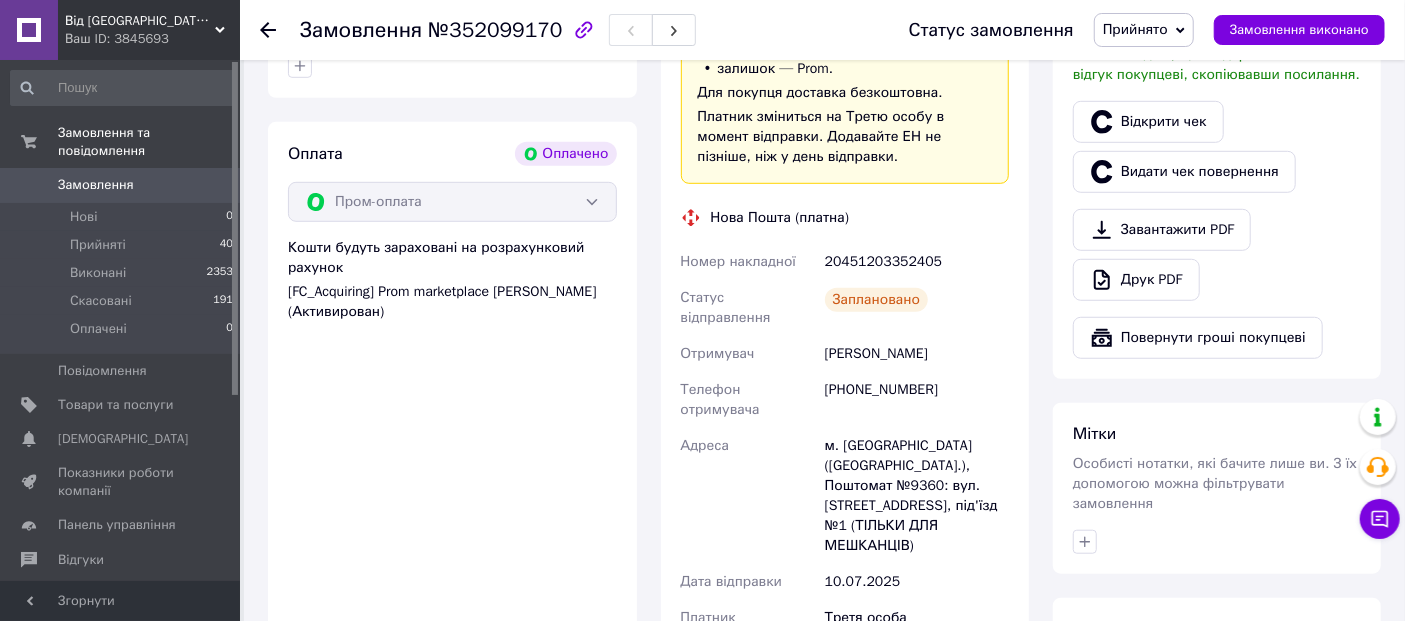click 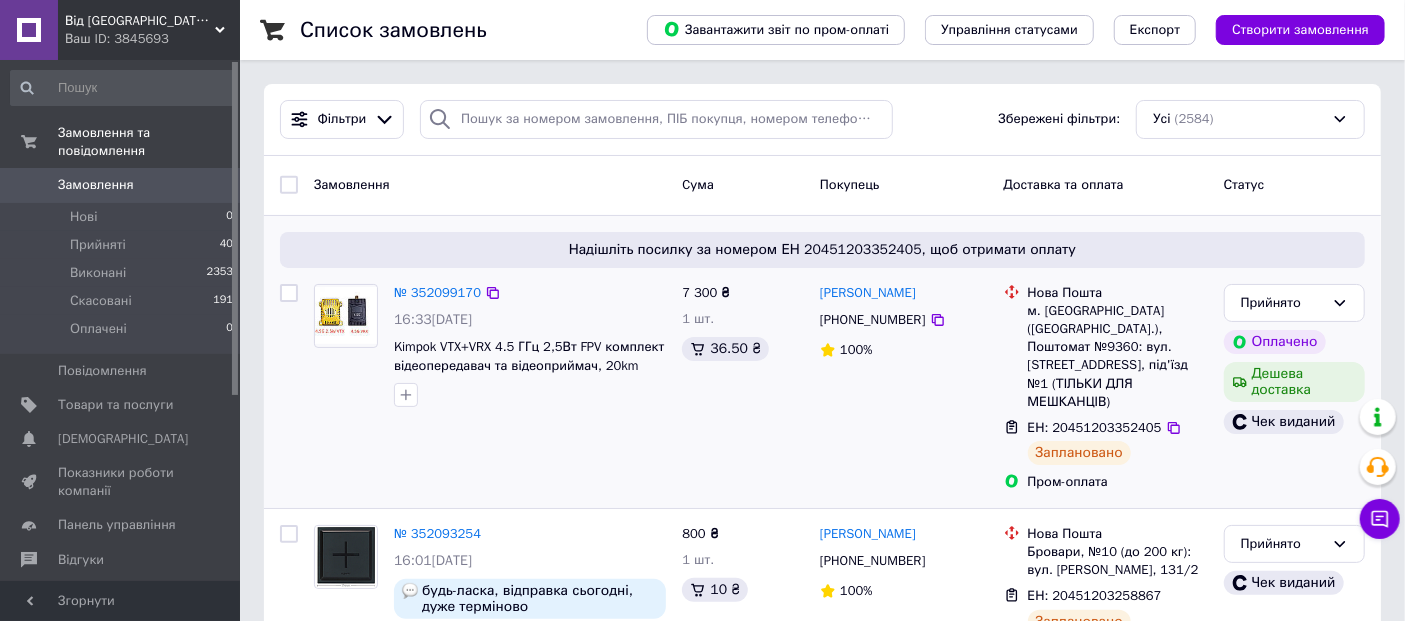 scroll, scrollTop: 111, scrollLeft: 0, axis: vertical 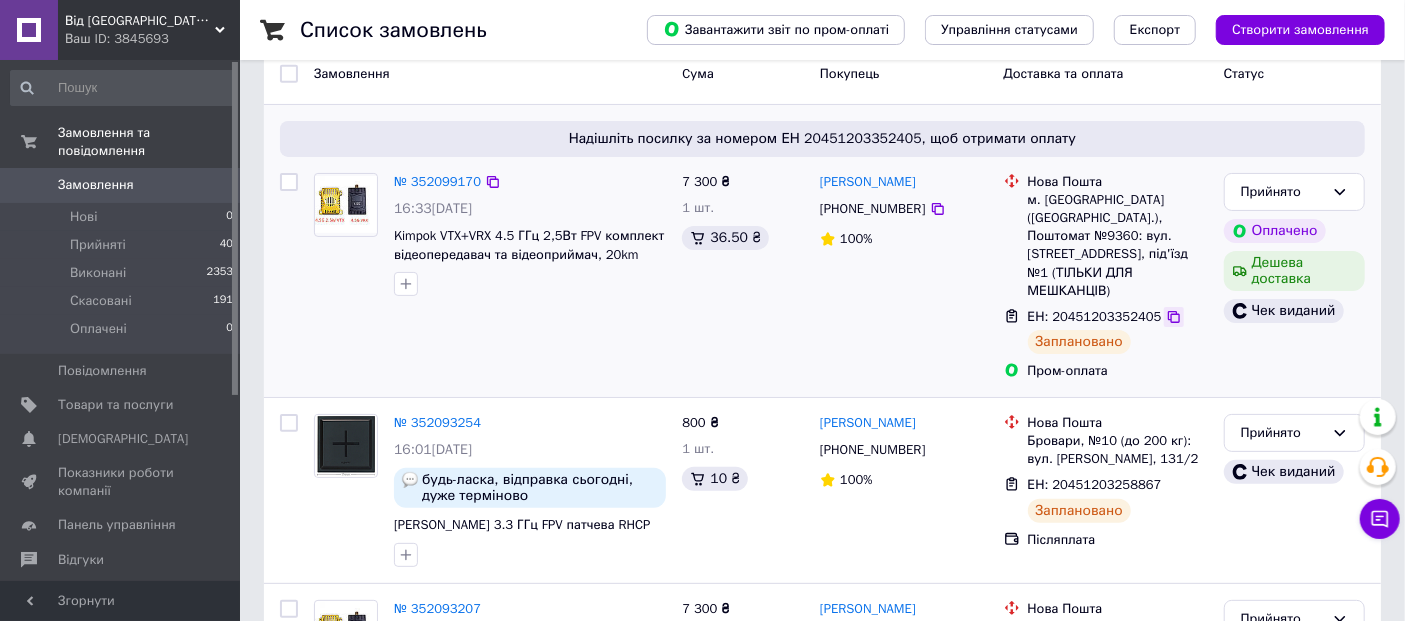 click 